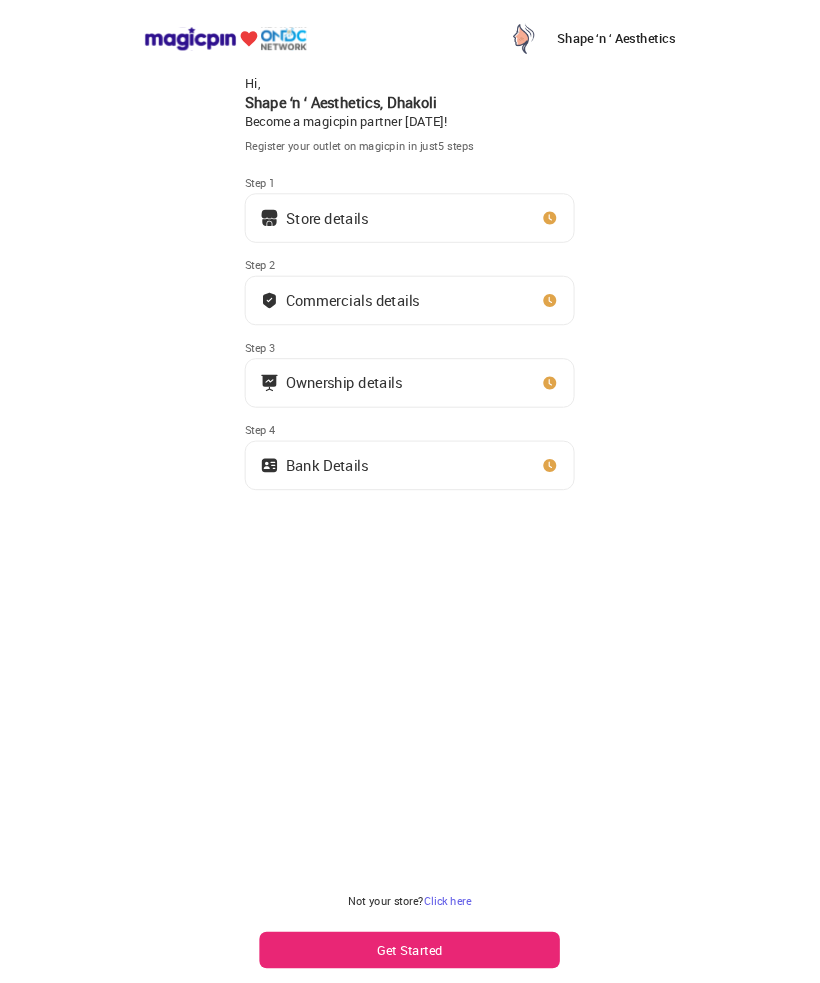 scroll, scrollTop: 0, scrollLeft: 0, axis: both 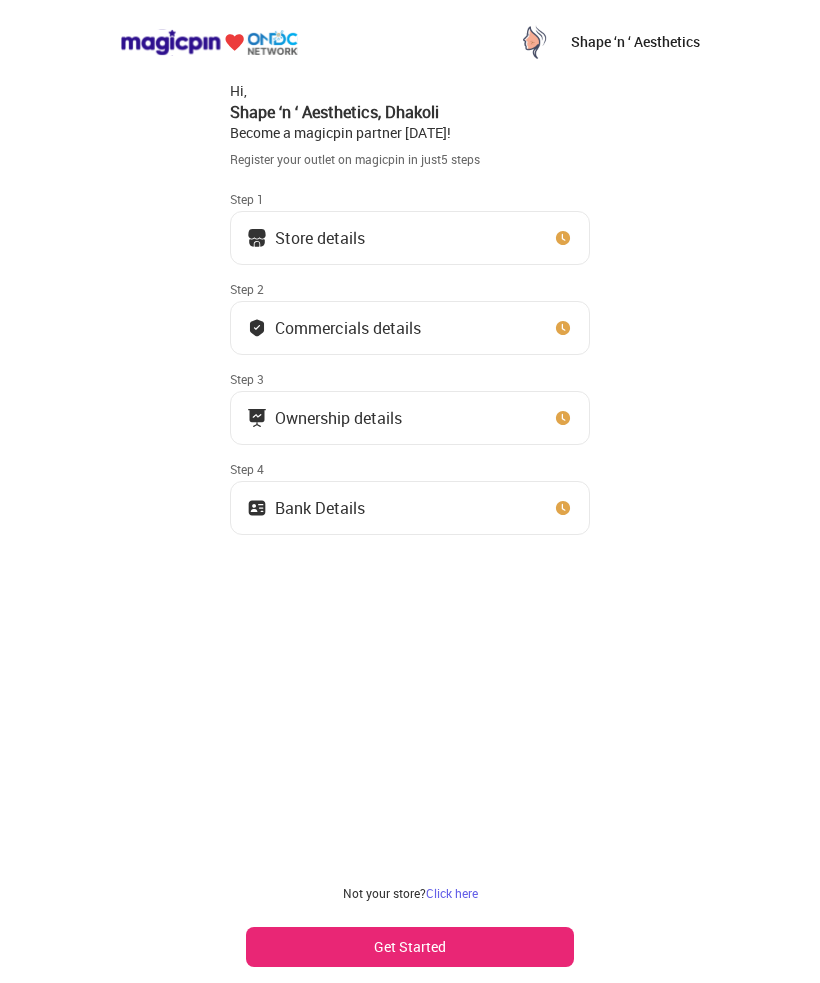 click at bounding box center [257, 238] 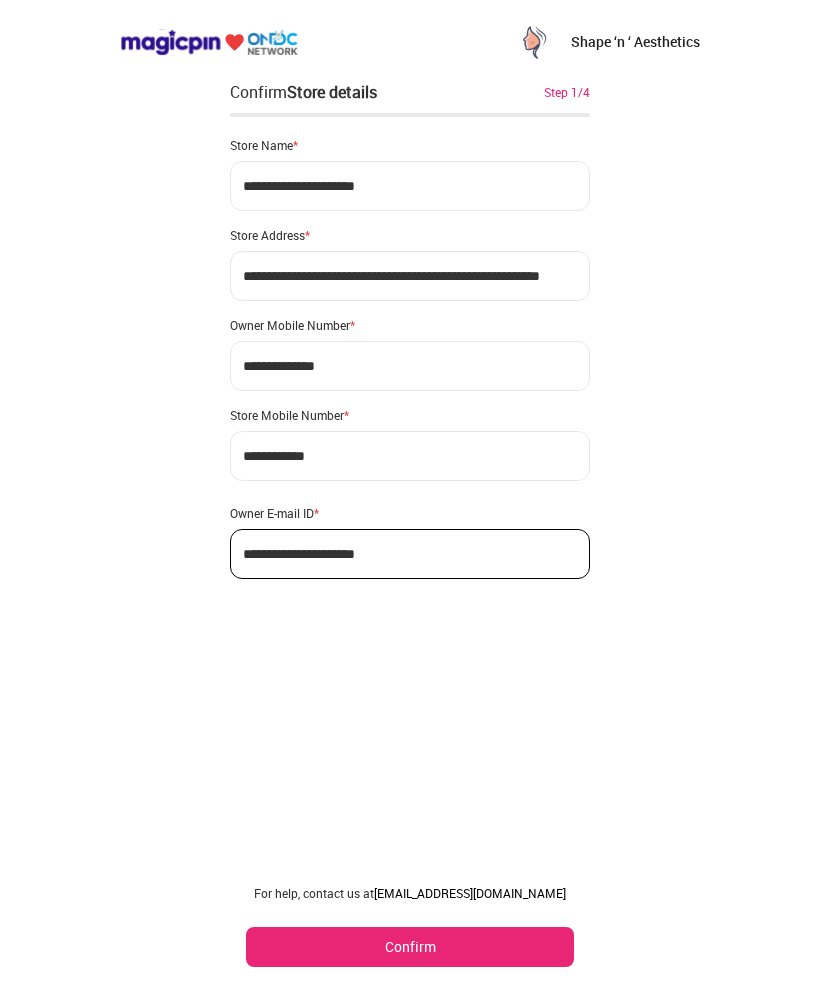 click on "Confirm" at bounding box center [410, 947] 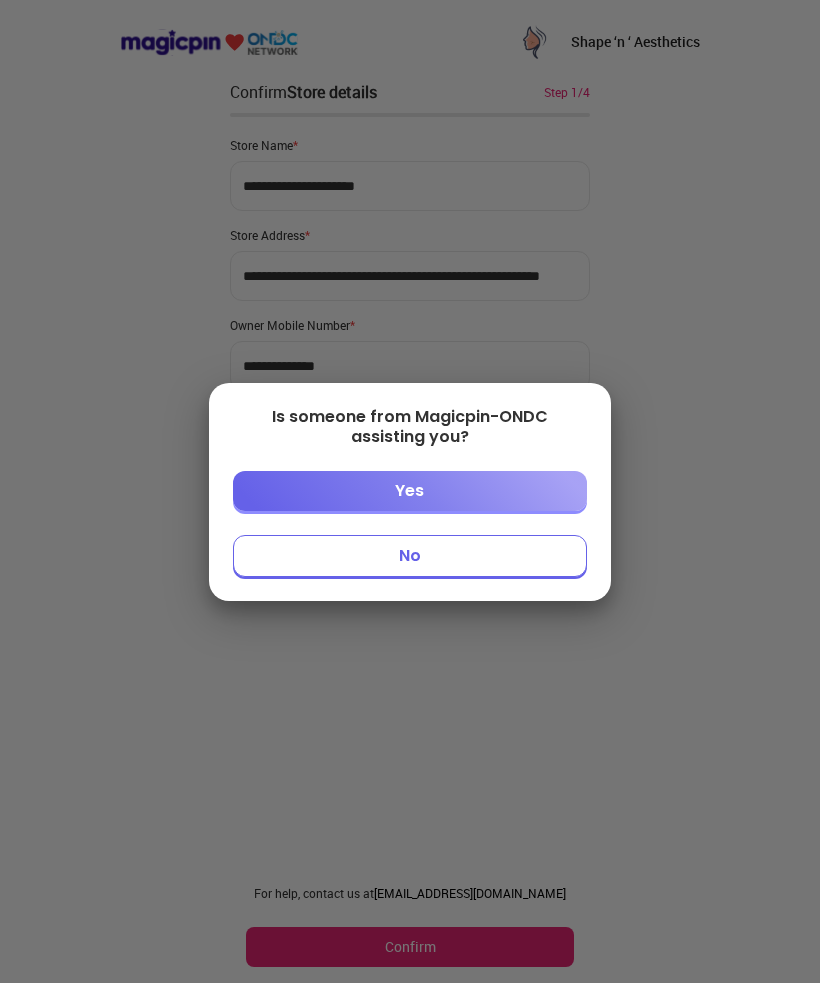 click on "No" at bounding box center [409, 556] 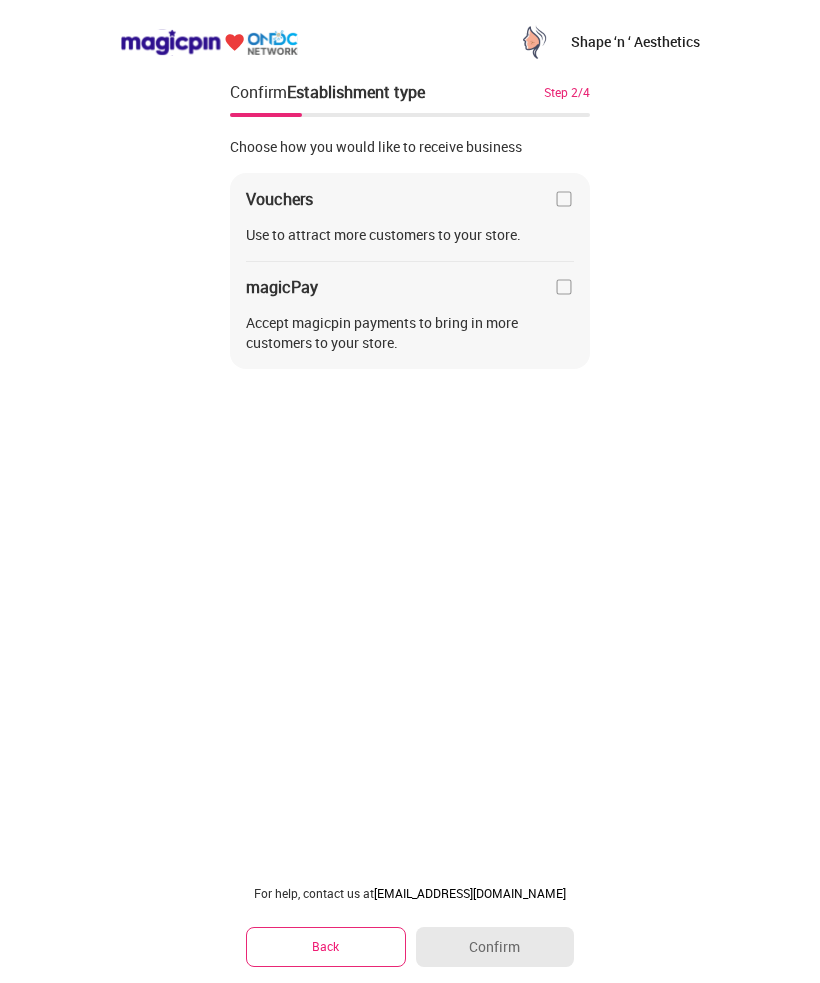 click on "Vouchers Use to attract more customers to your store. magicPay Accept magicpin payments to bring in more customers to your store." at bounding box center [410, 271] 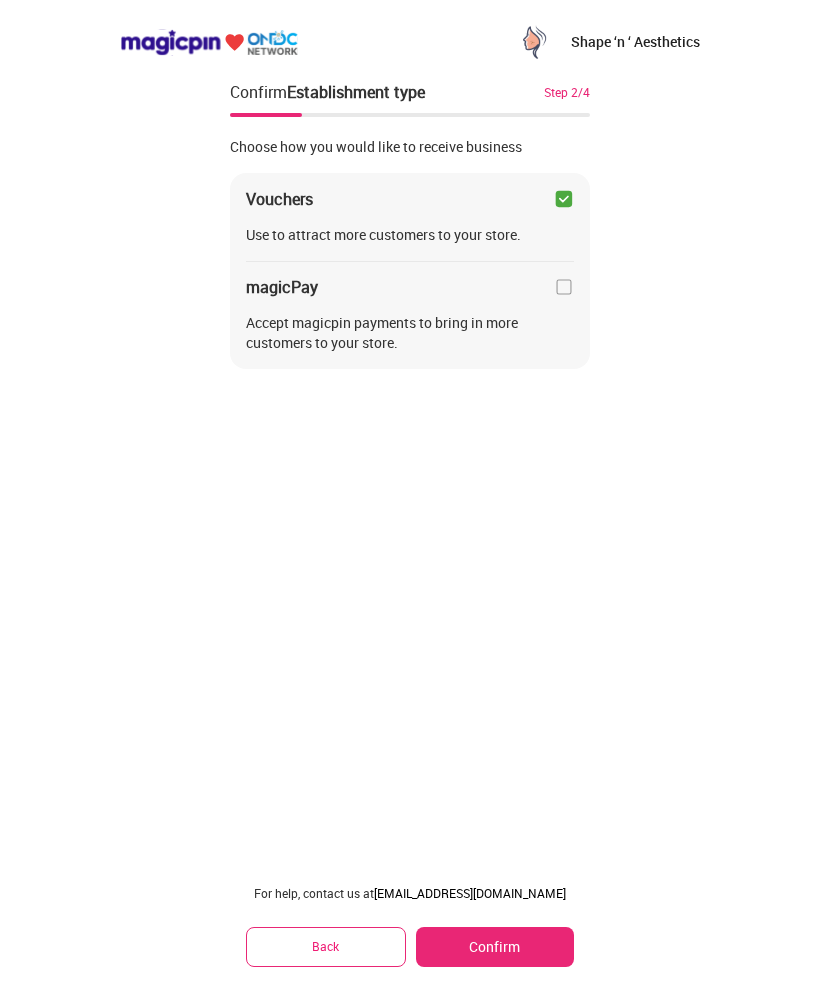 click on "Vouchers Use to attract more customers to your store. magicPay Accept magicpin payments to bring in more customers to your store." at bounding box center [410, 271] 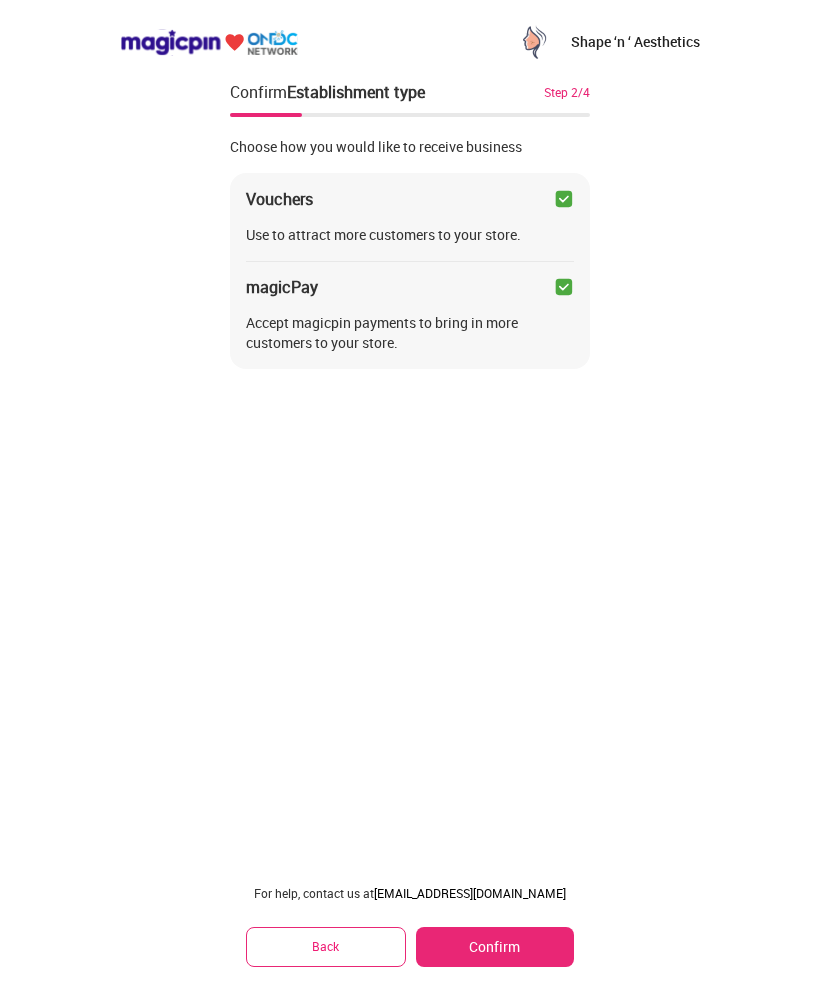 click on "Confirm" at bounding box center (495, 947) 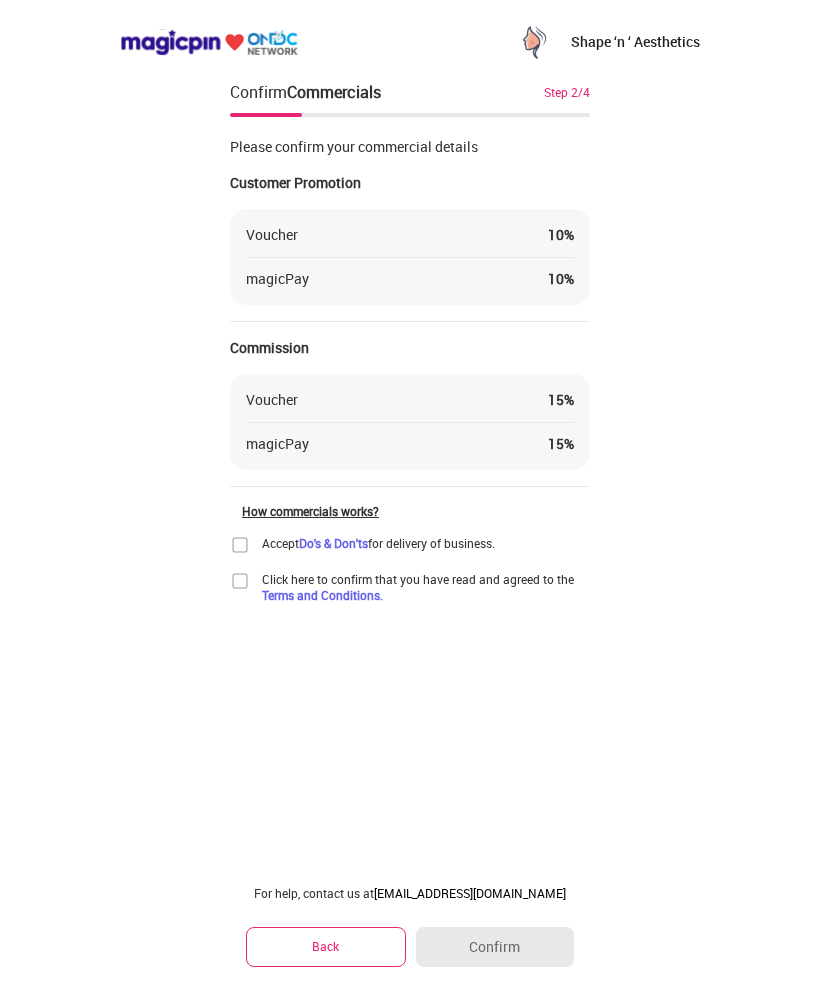 click at bounding box center [240, 545] 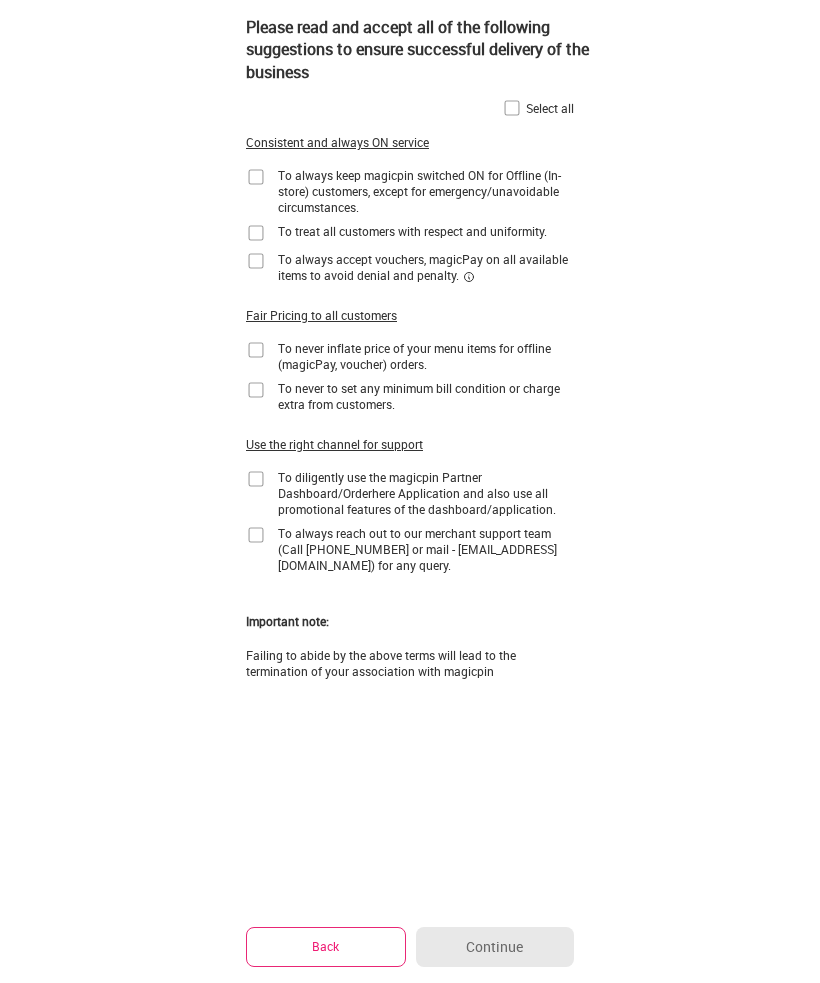 click on "Please read and accept all of the following suggestions to ensure successful delivery of the business Select all Consistent and always ON service To always keep magicpin switched ON for Offline (In-store) customers, except for emergency/unavoidable circumstances. To treat all customers with respect and uniformity. To always accept vouchers, magicPay on all available items to avoid denial and penalty. Fair Pricing to all customers To never inflate price of your menu items for offline (magicPay, voucher) orders. To never to set any minimum bill condition or charge extra from customers. Use the right channel for support To diligently use the magicpin Partner Dashboard/Orderhere Application and also use all promotional features of the dashboard/application. To always reach out to our merchant support team (Call [PHONE_NUMBER] or mail - [EMAIL_ADDRESS][DOMAIN_NAME]) for any query. Important note: Failing to abide by the above terms will lead to the termination of your association with magicpin" at bounding box center (410, 371) 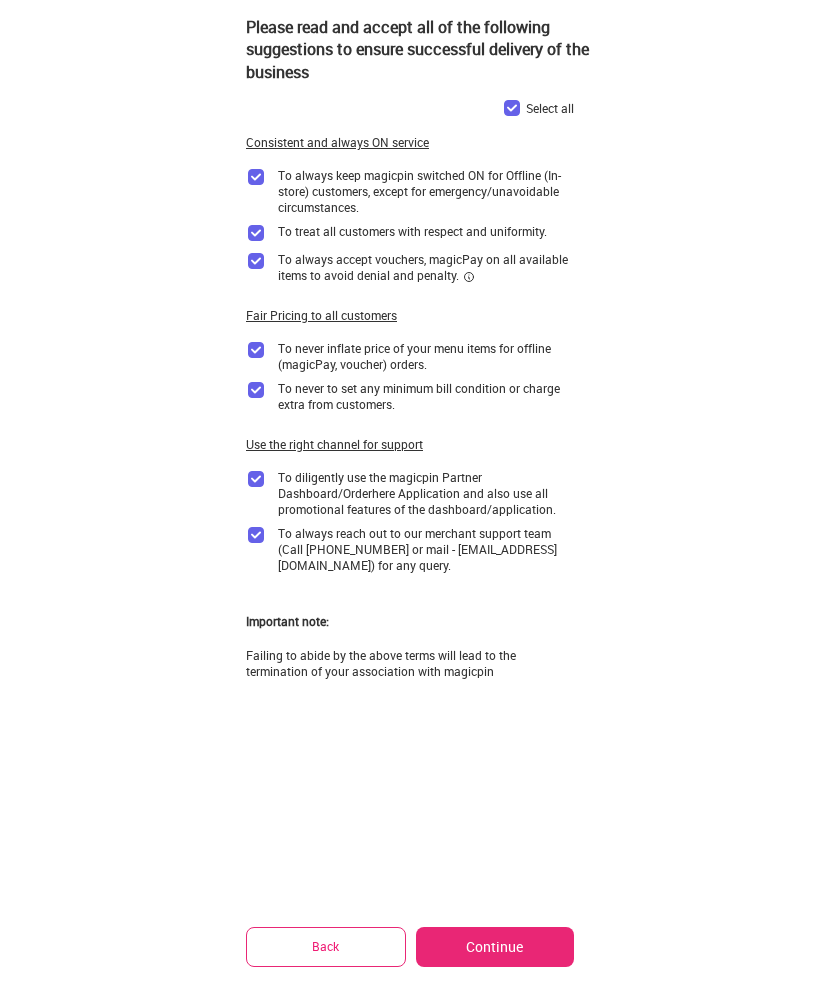 click on "Continue" at bounding box center [495, 947] 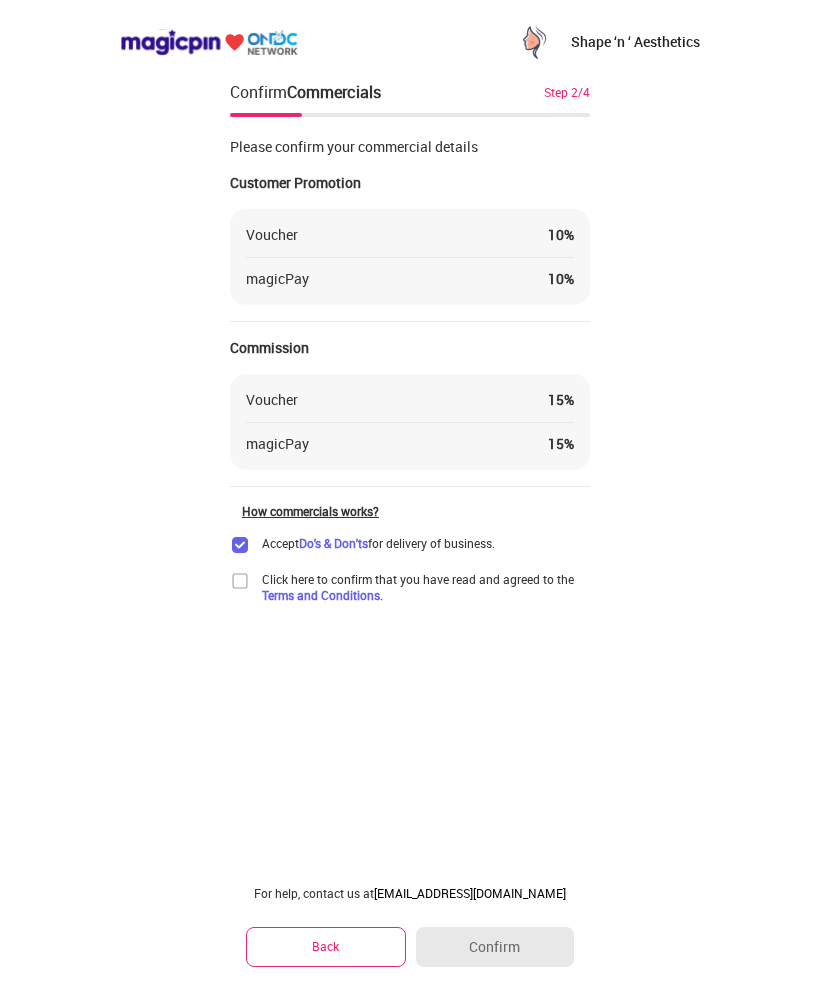 click at bounding box center (240, 581) 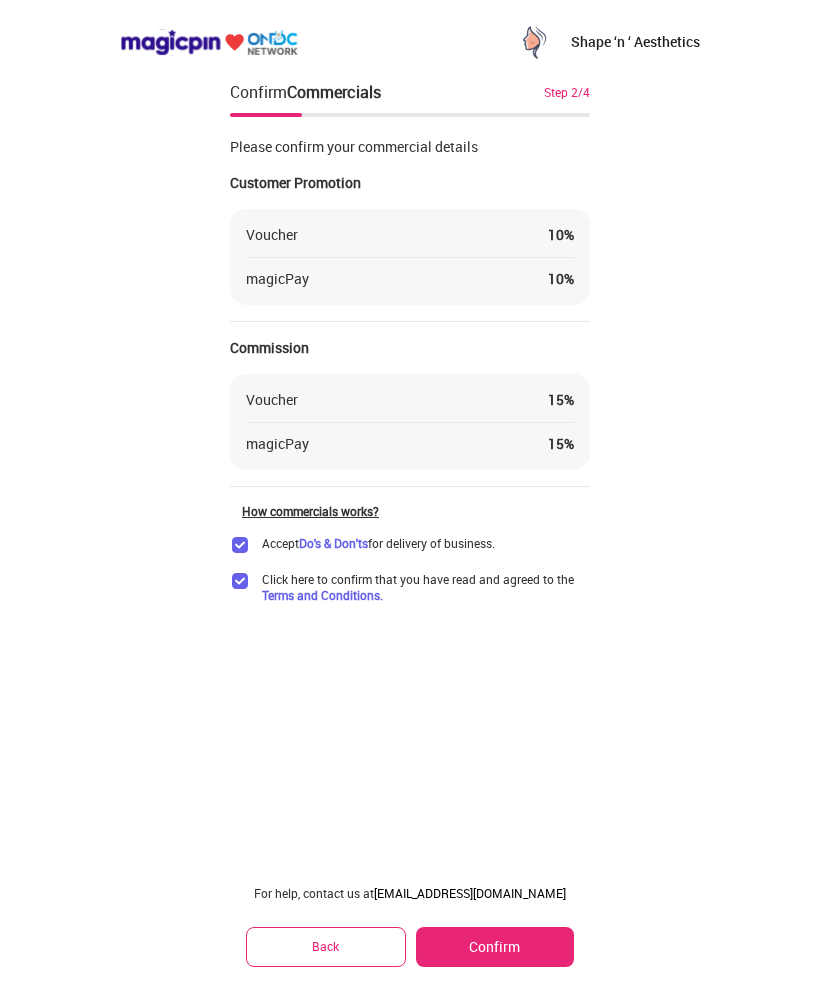 click on "Confirm" at bounding box center (495, 947) 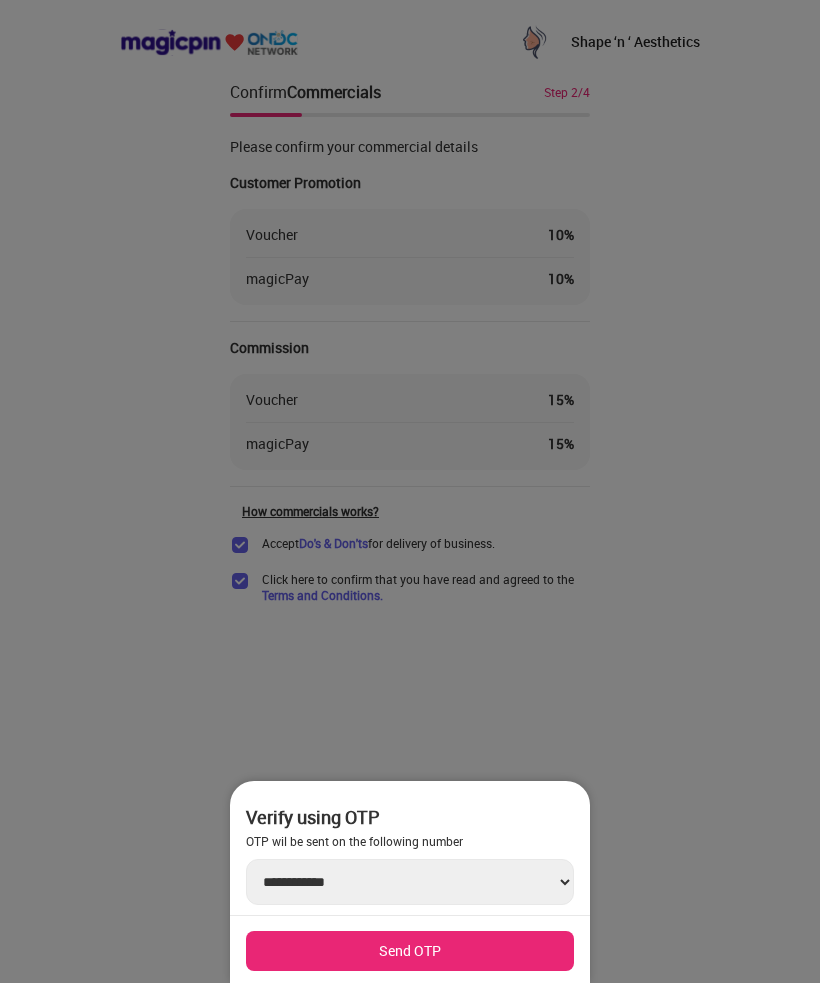 click on "Send OTP" at bounding box center [410, 951] 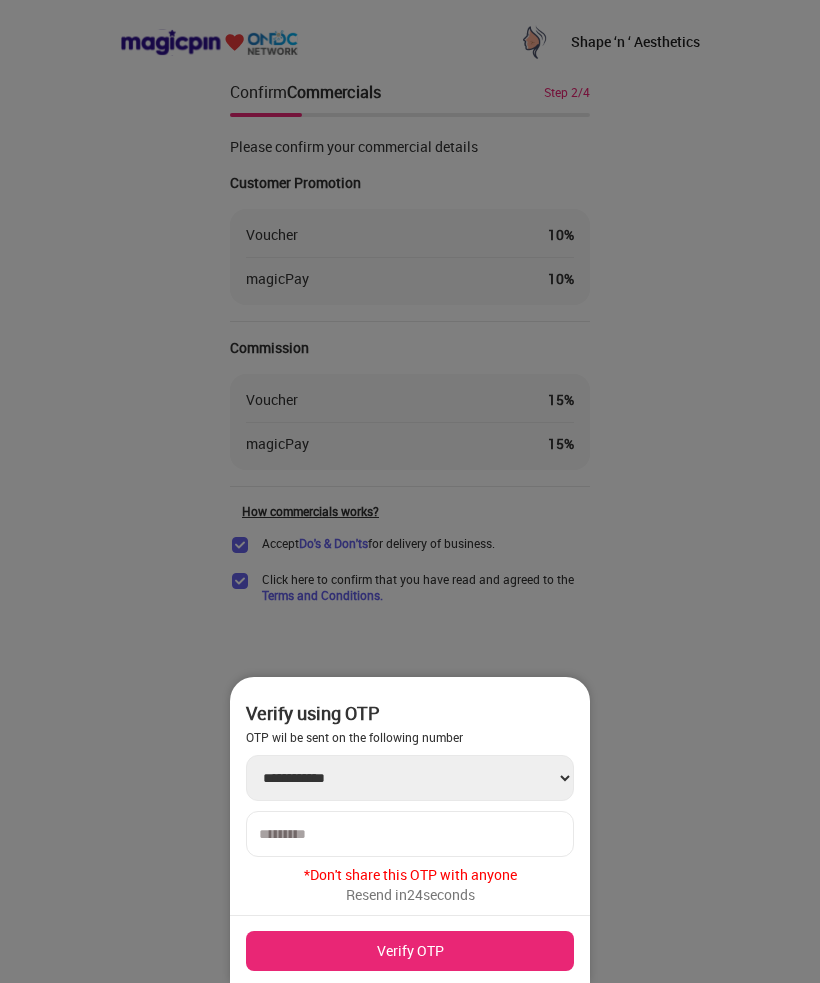 click at bounding box center (410, 834) 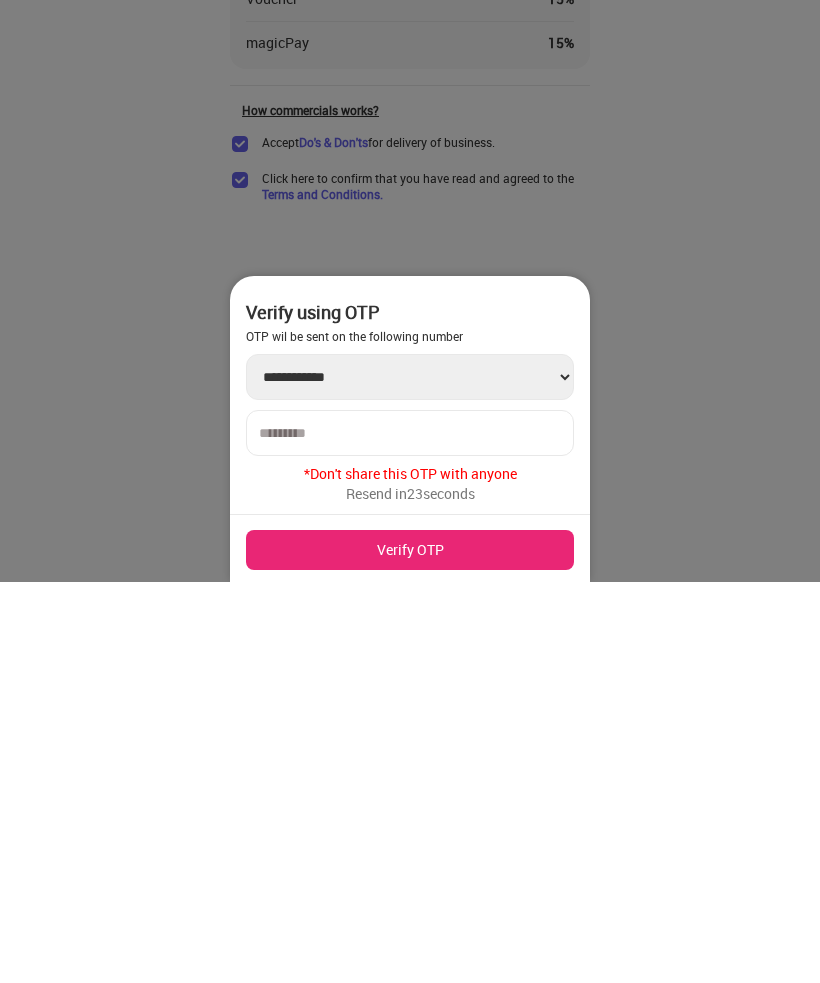 scroll, scrollTop: 154, scrollLeft: 0, axis: vertical 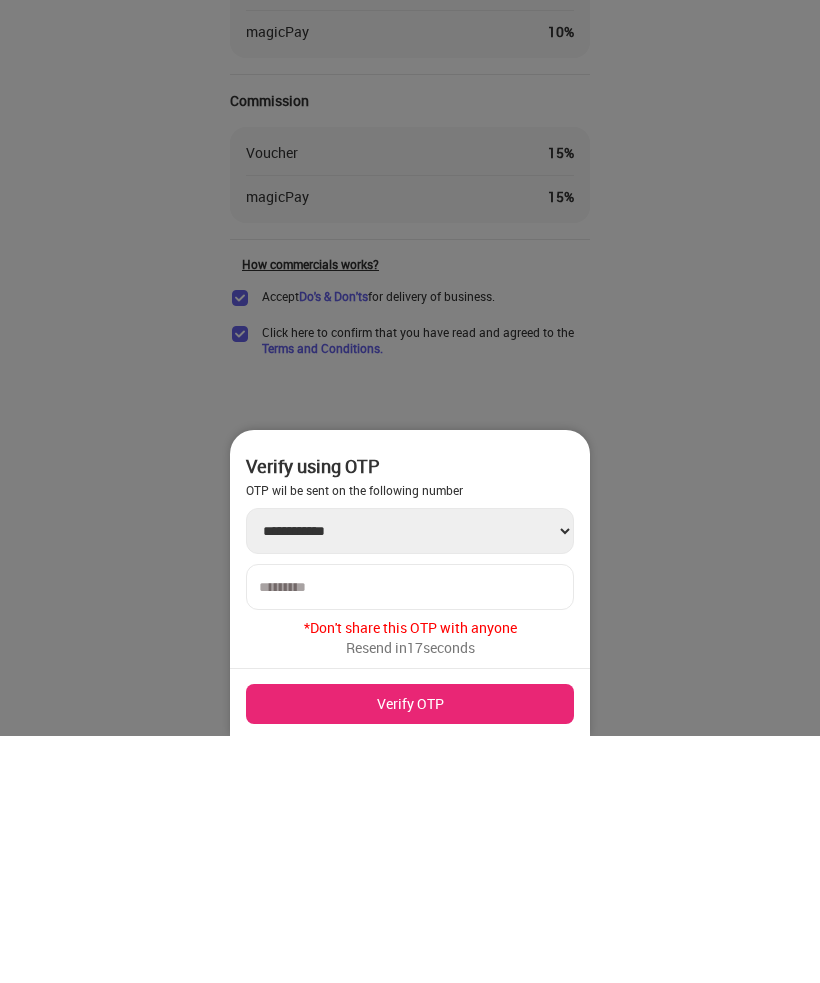 type on "******" 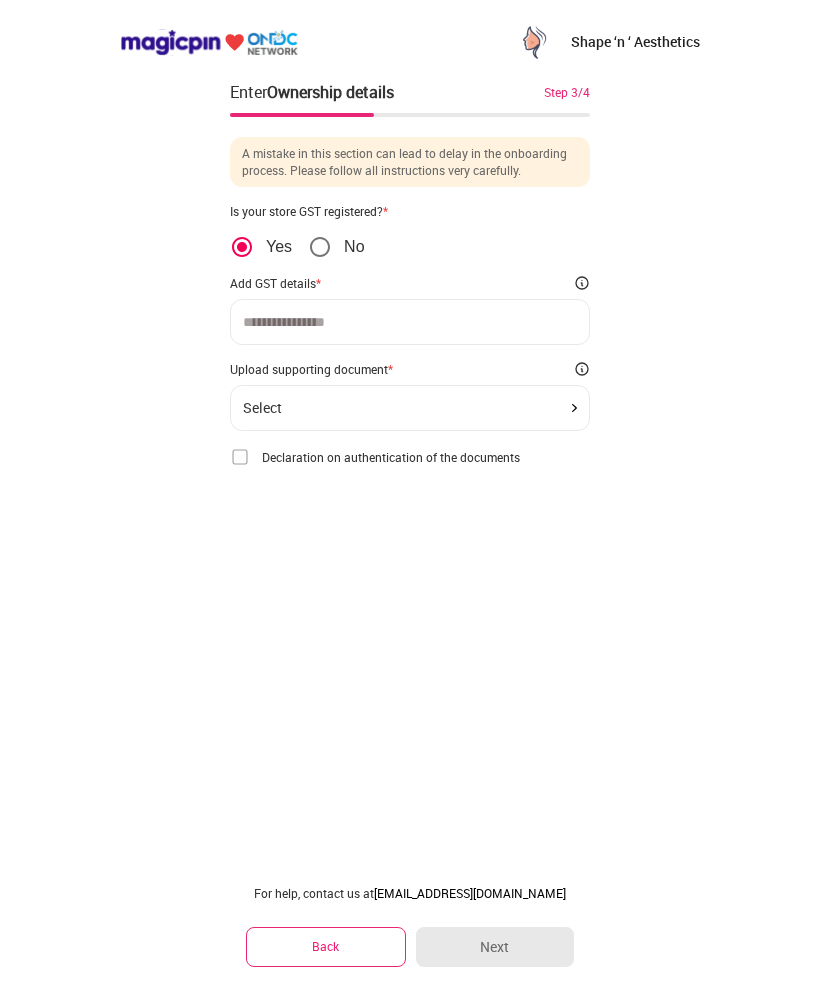 click on "Select" 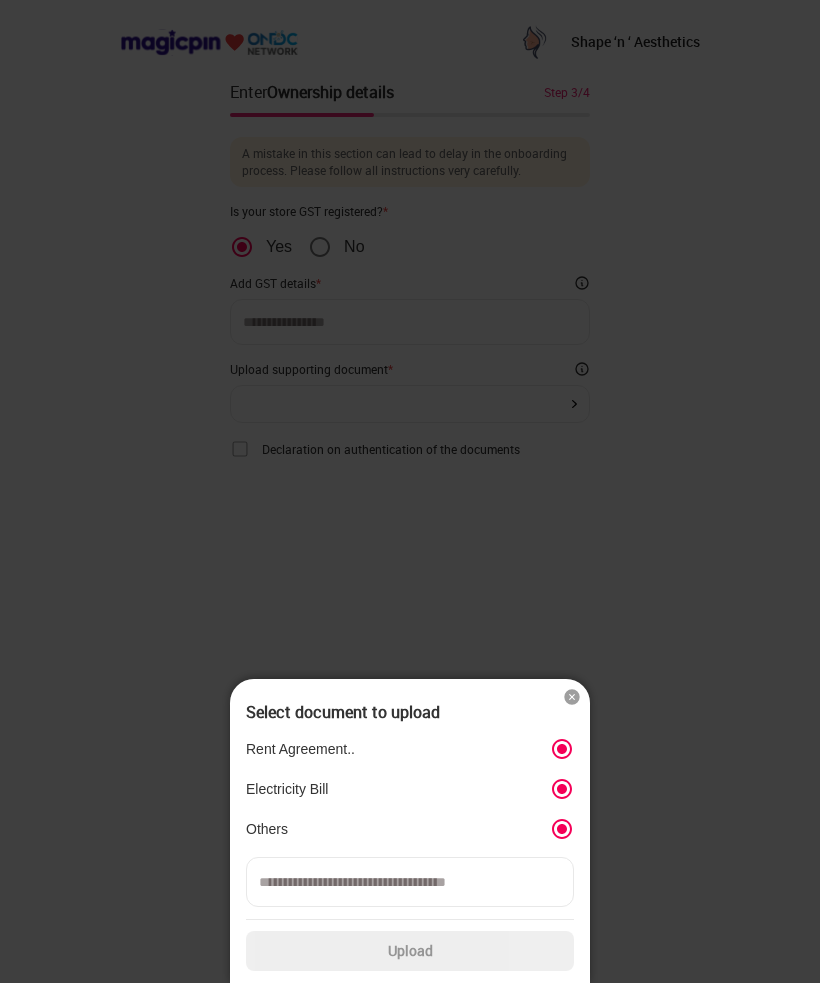 click at bounding box center [410, 882] 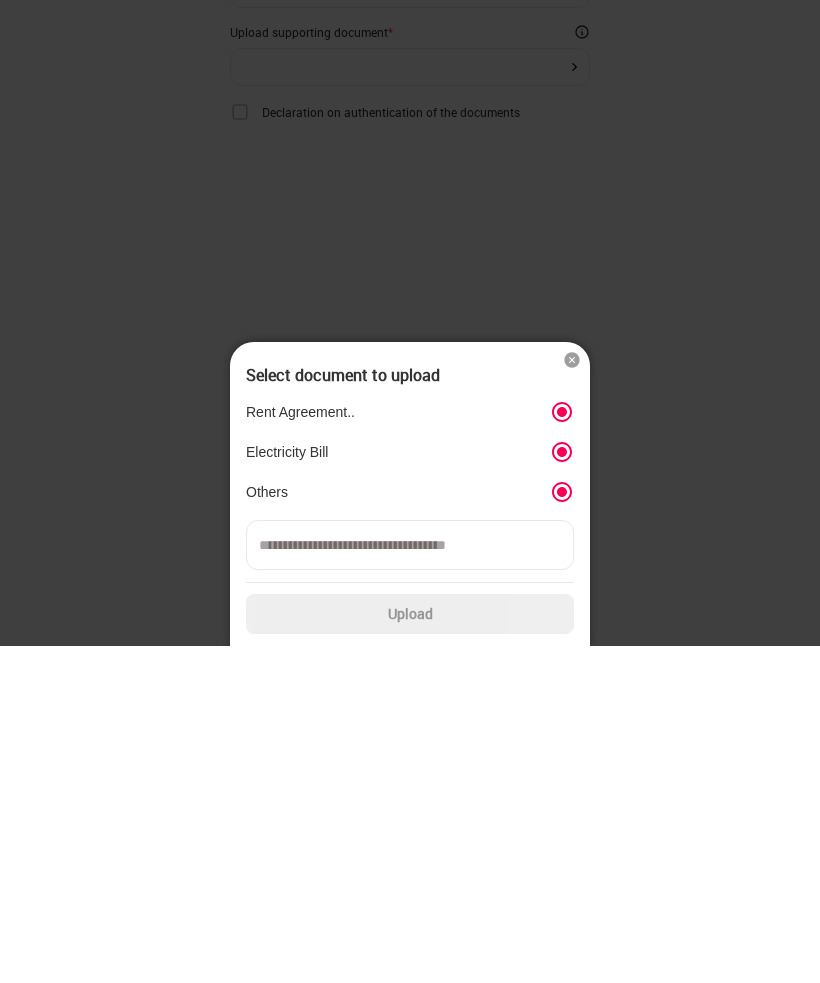 type on "*" 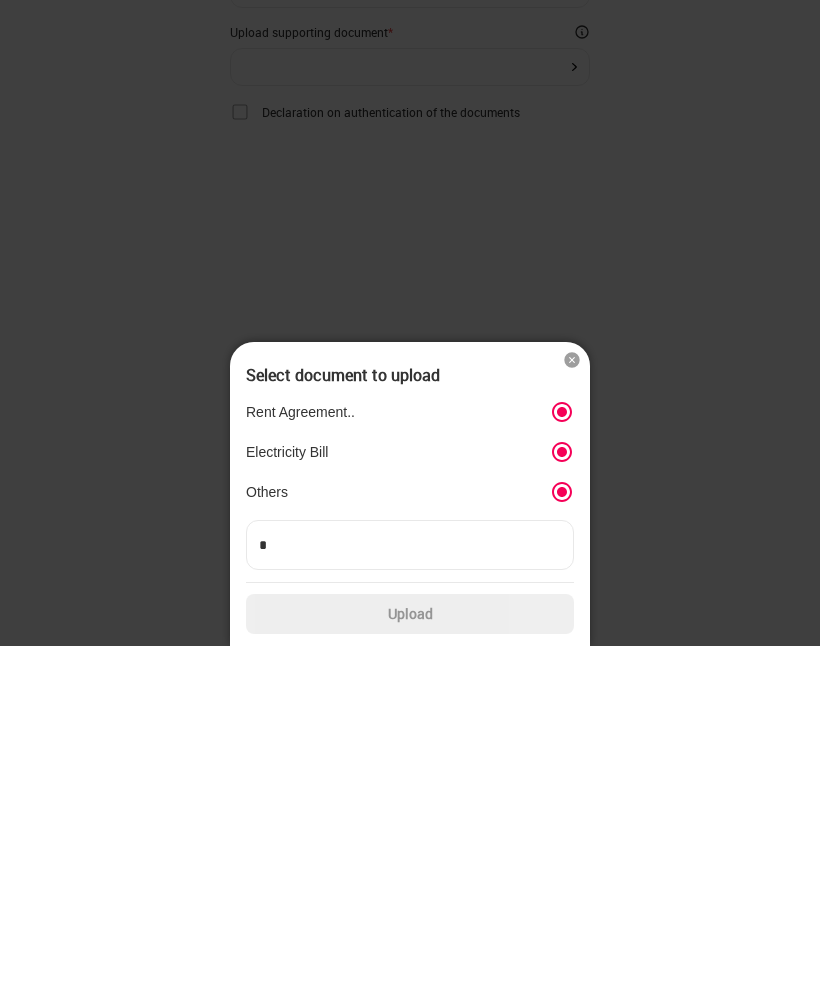 scroll, scrollTop: 154, scrollLeft: 0, axis: vertical 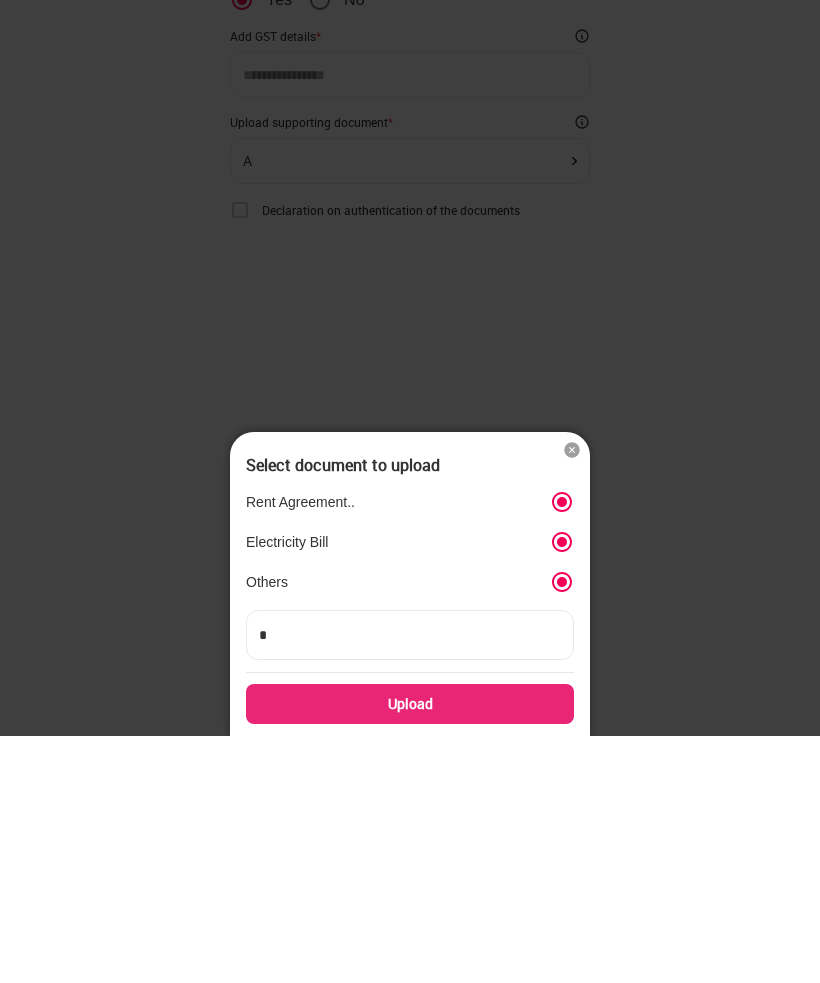 type on "**" 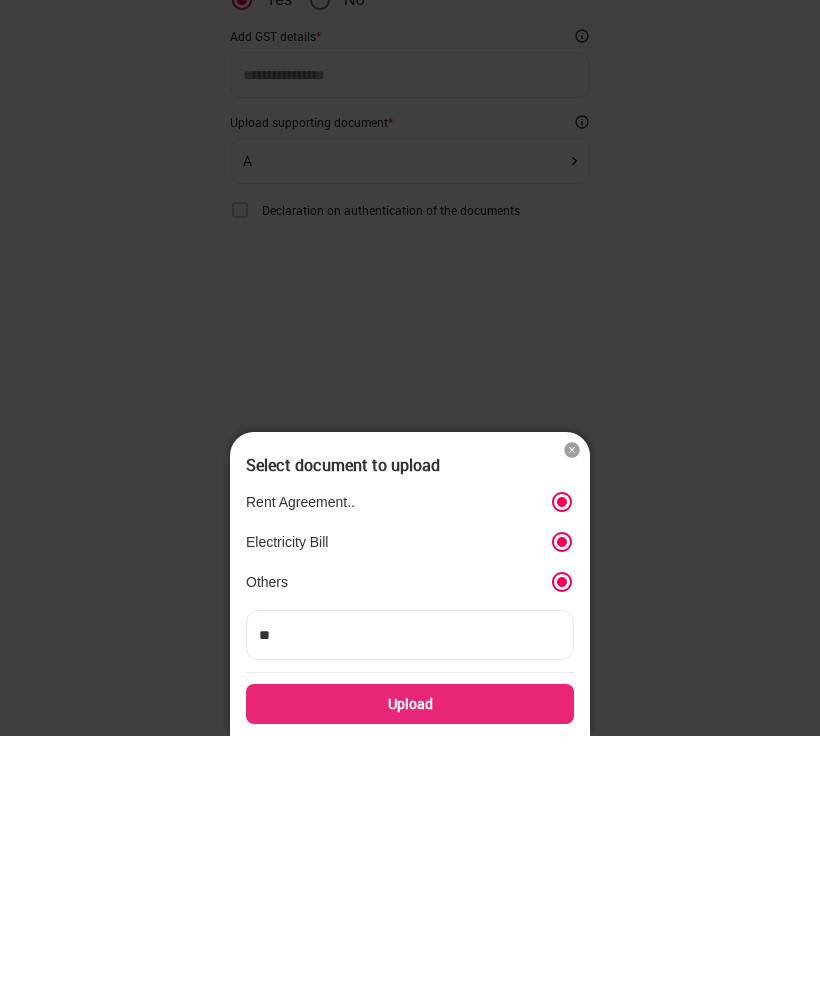 type on "**" 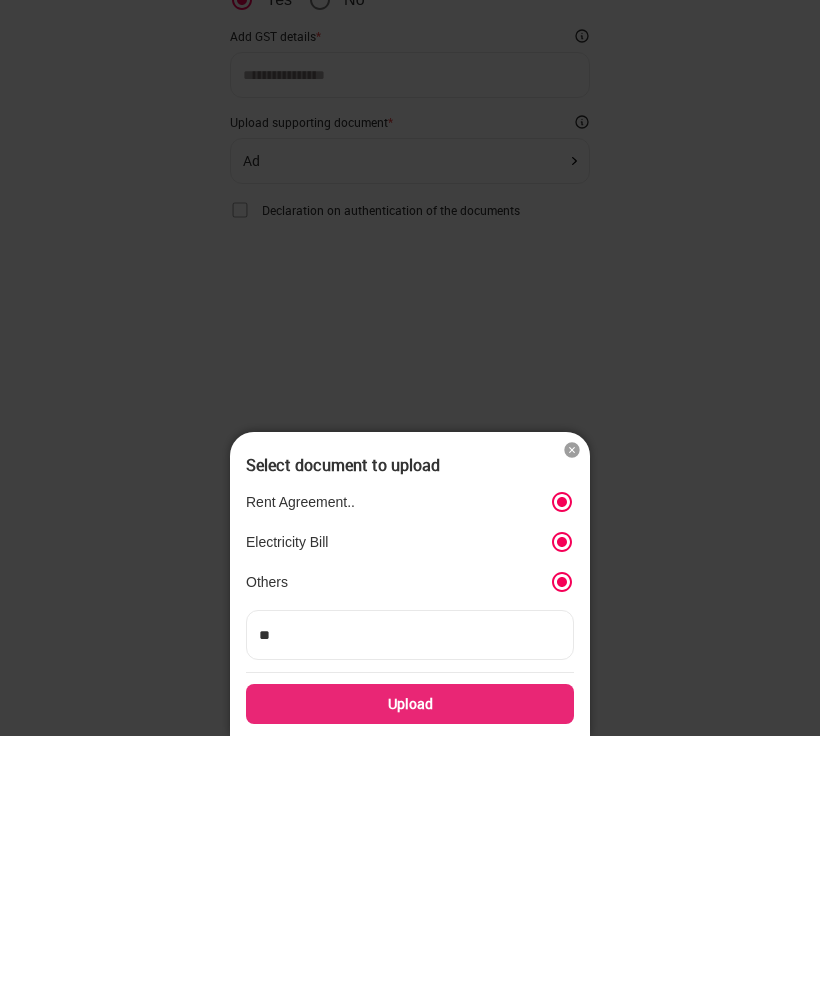type on "***" 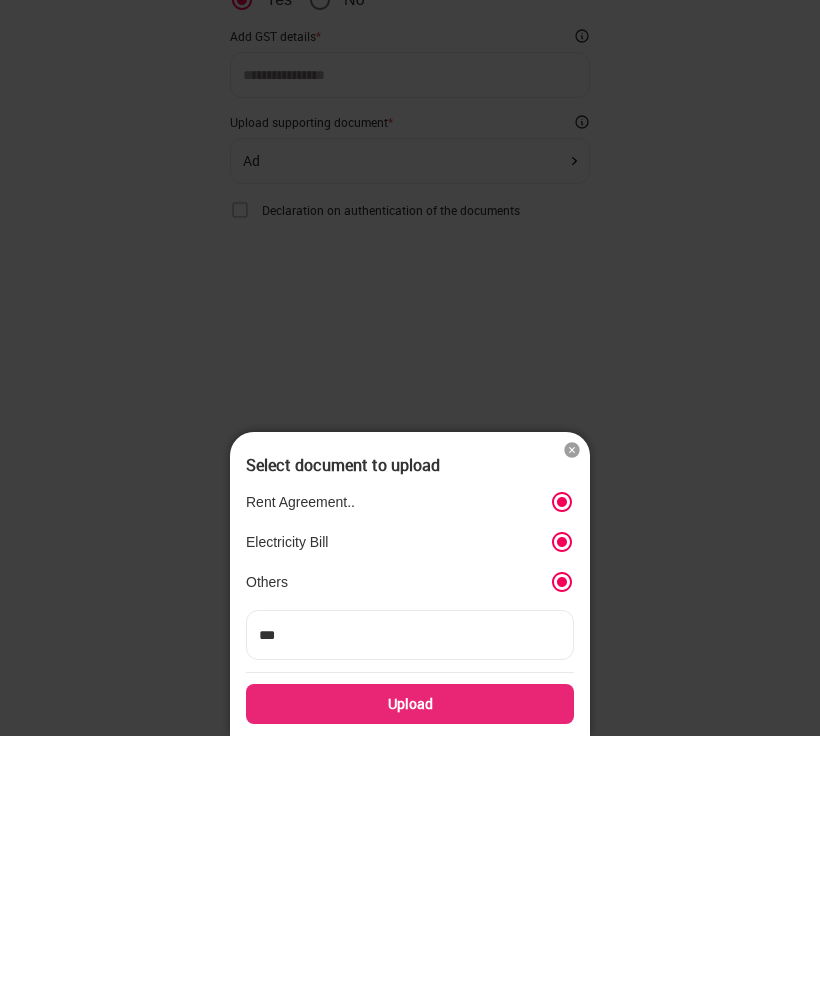 type on "****" 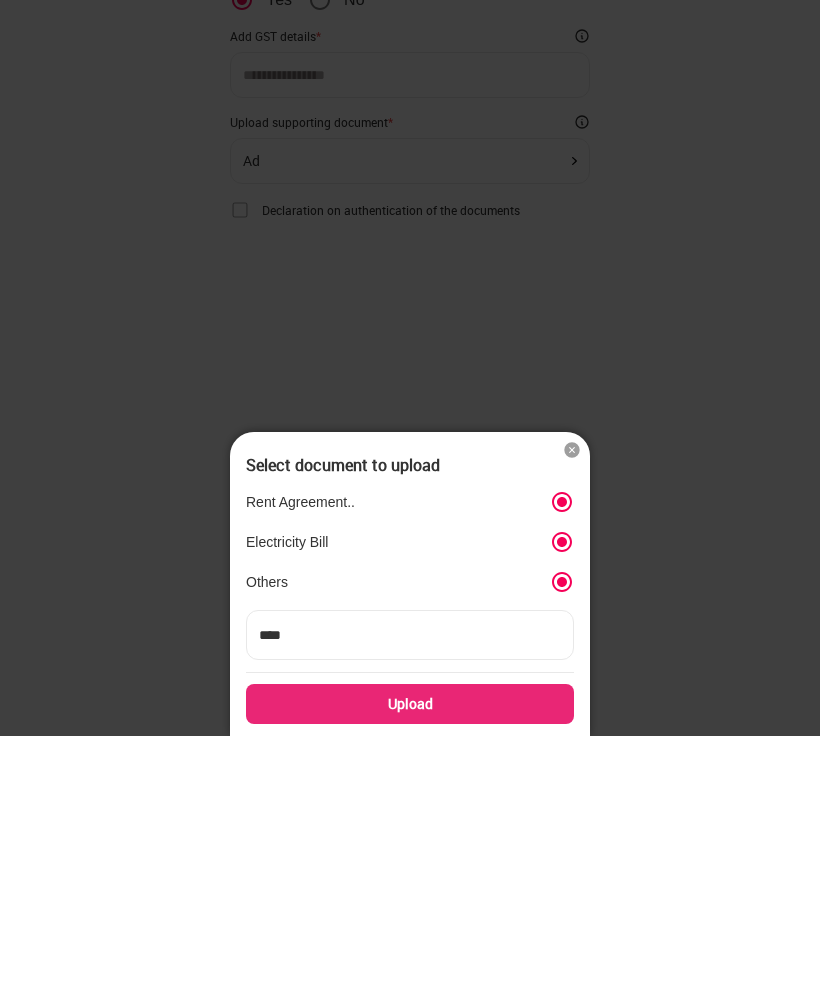 type on "****" 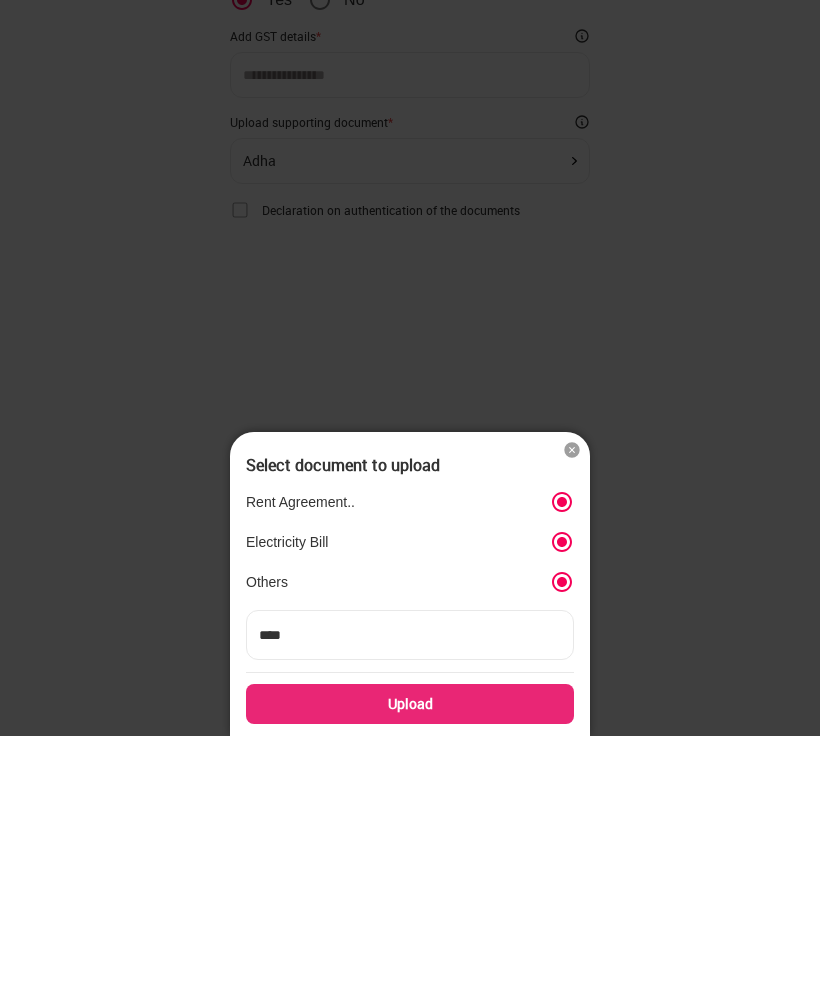 type on "*****" 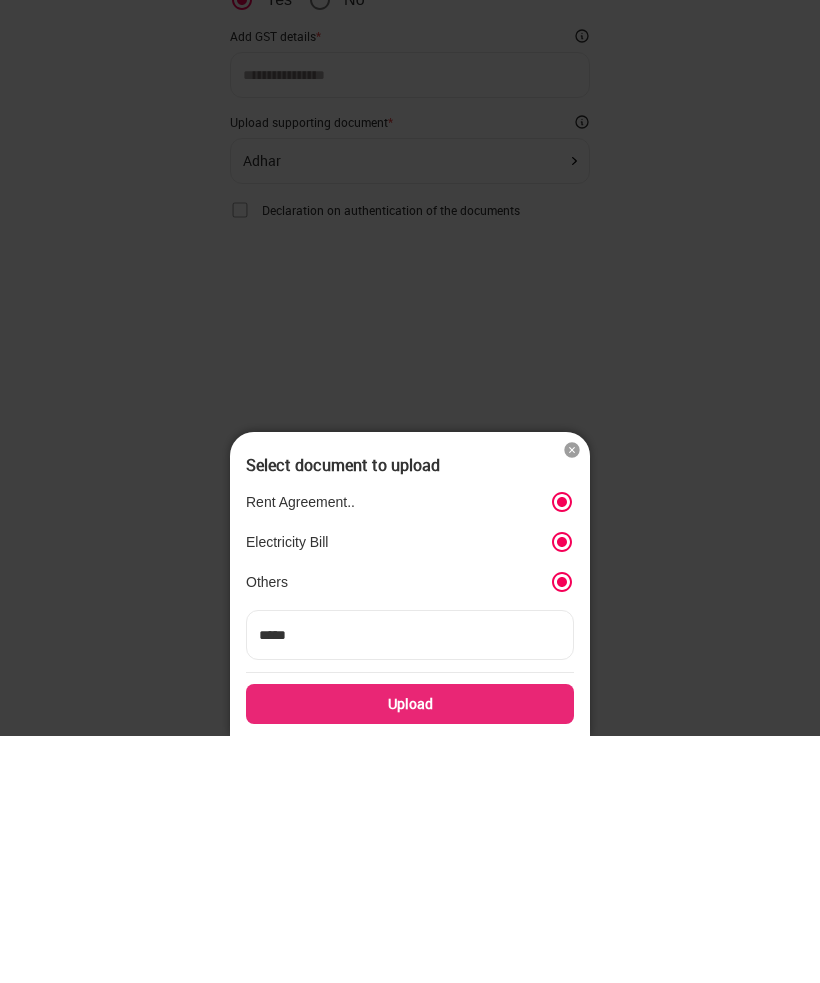 type on "*****" 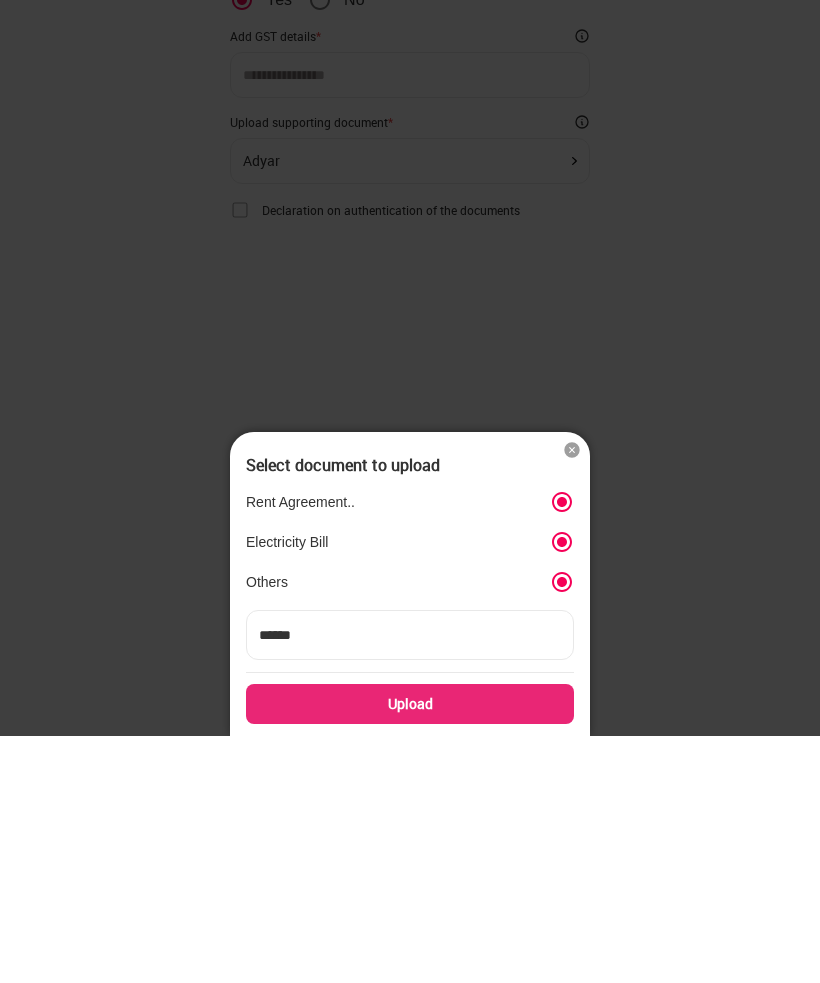 type on "*****" 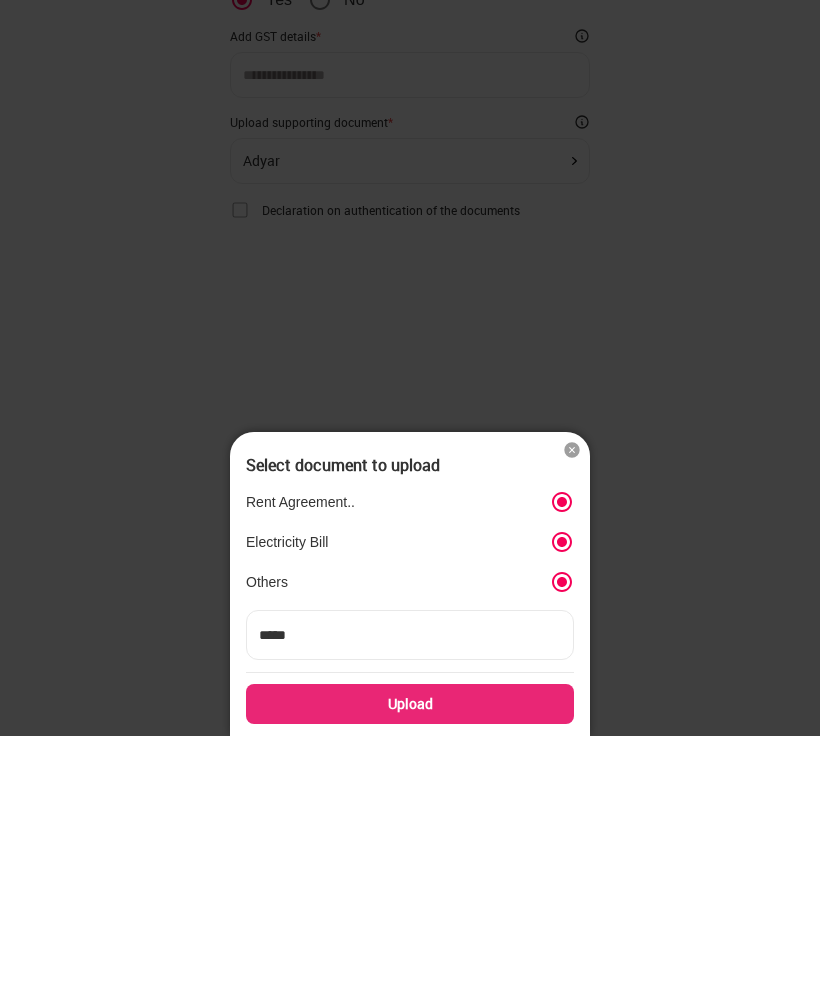 type on "****" 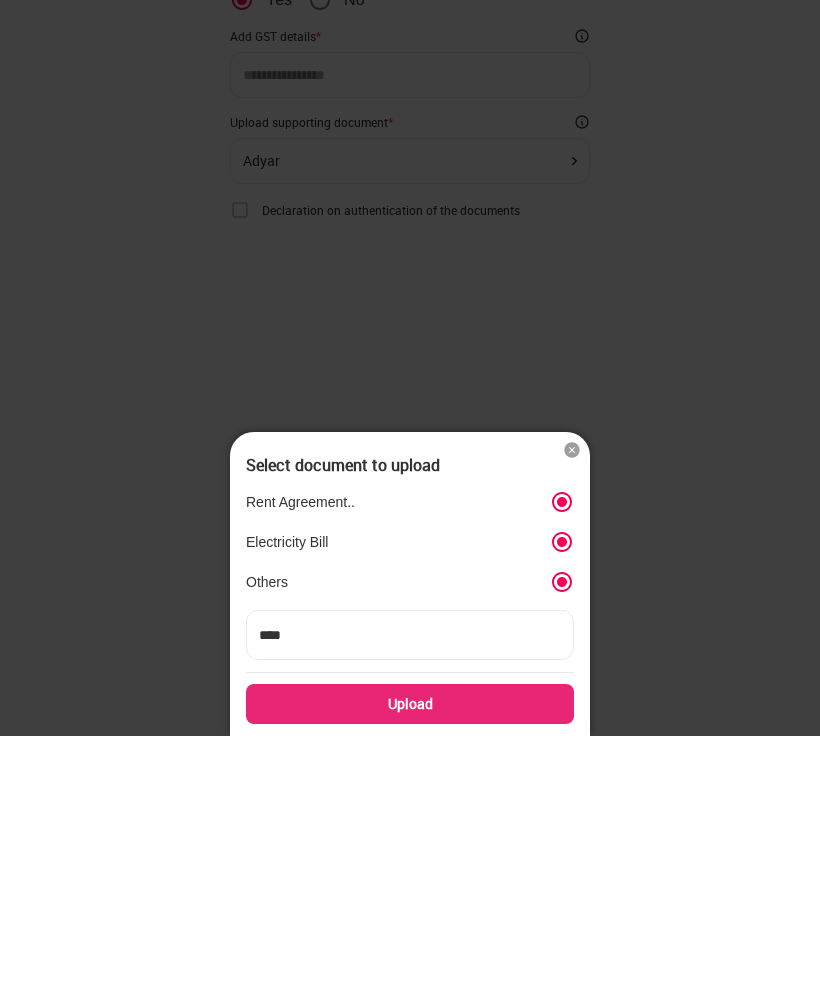 type on "****" 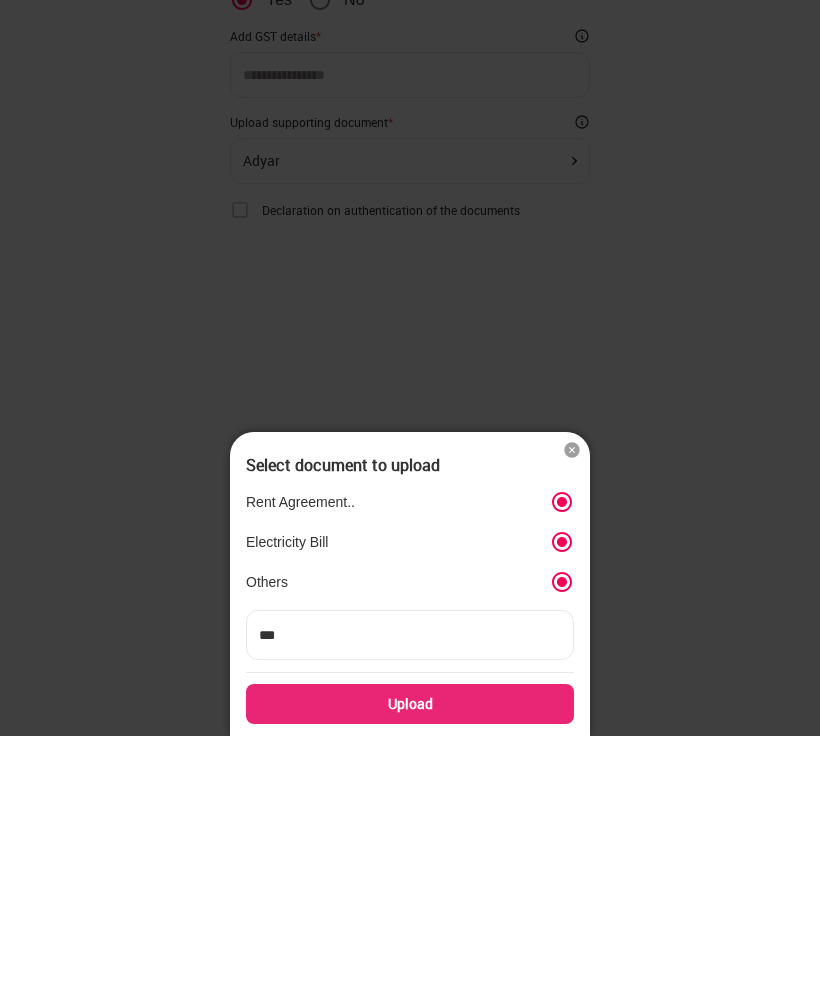 type on "***" 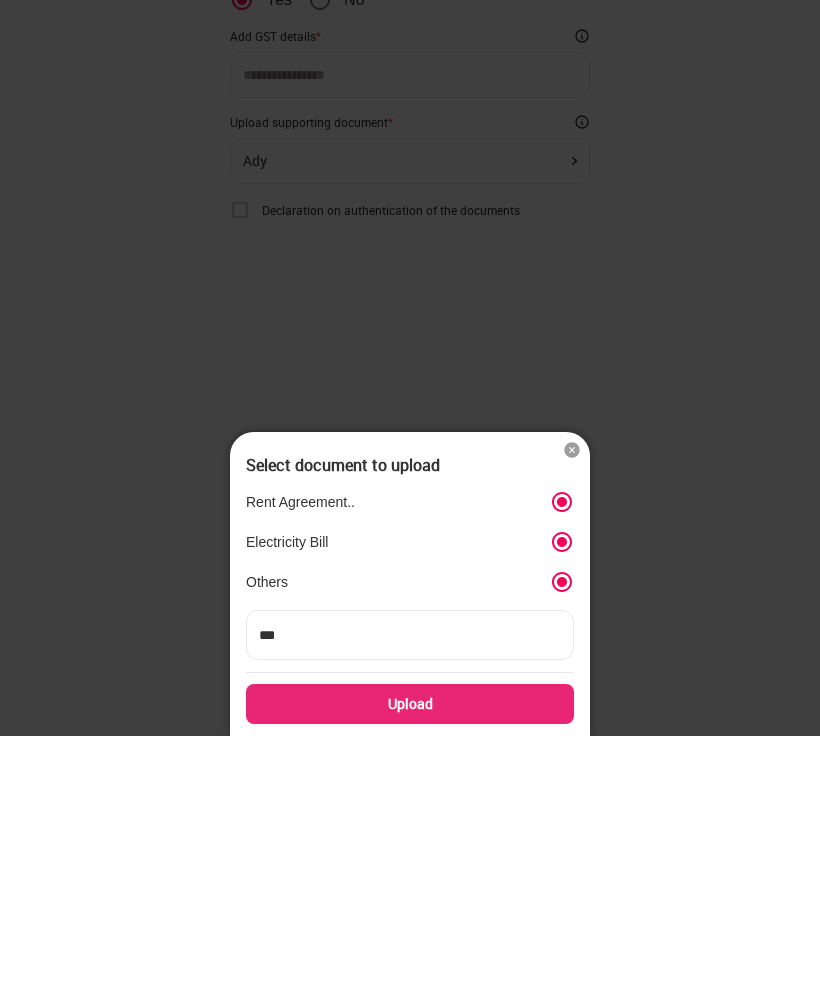 type on "**" 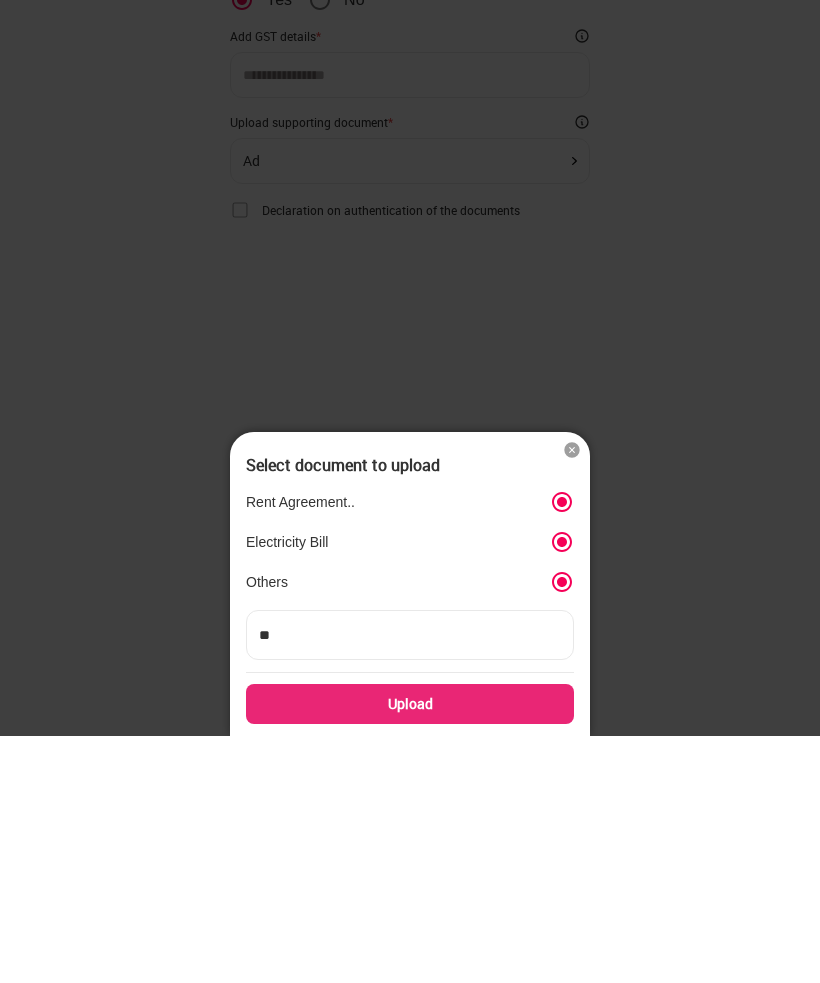 type on "***" 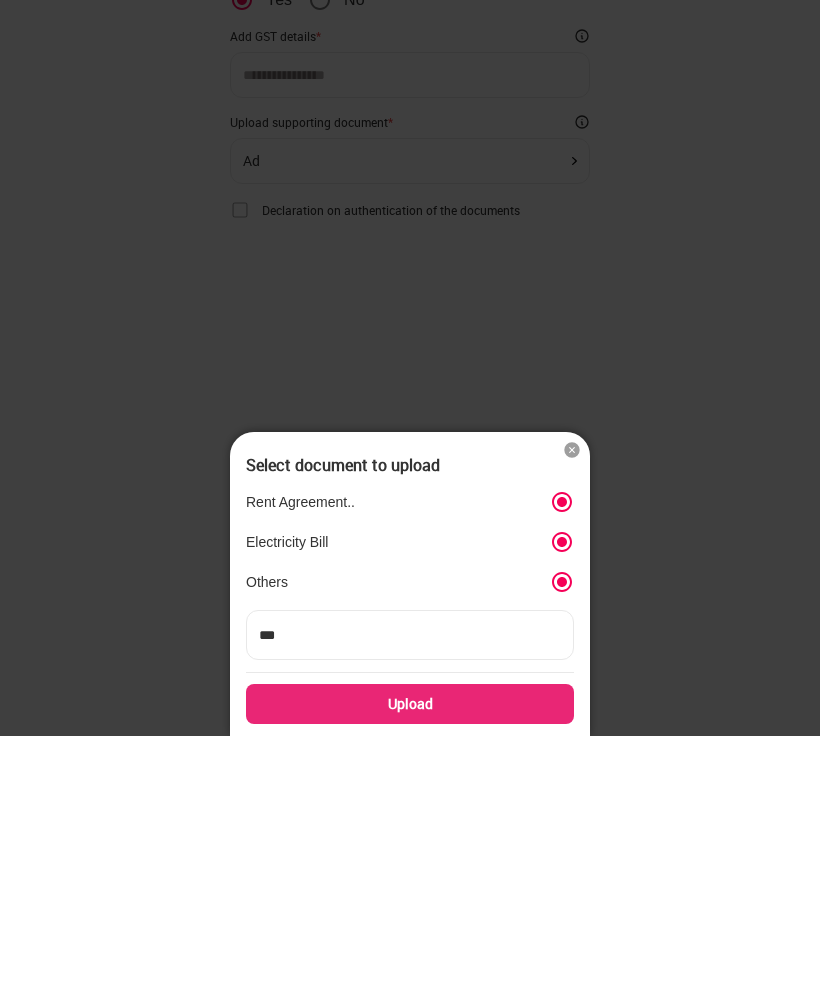 type on "****" 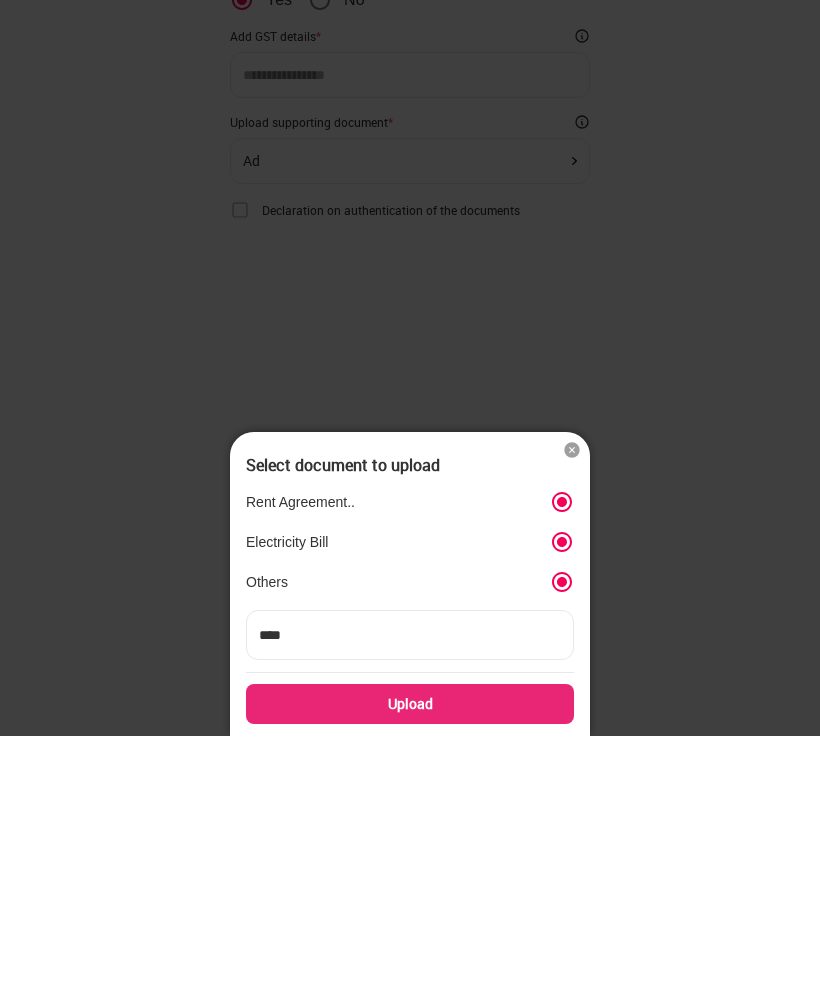 type on "****" 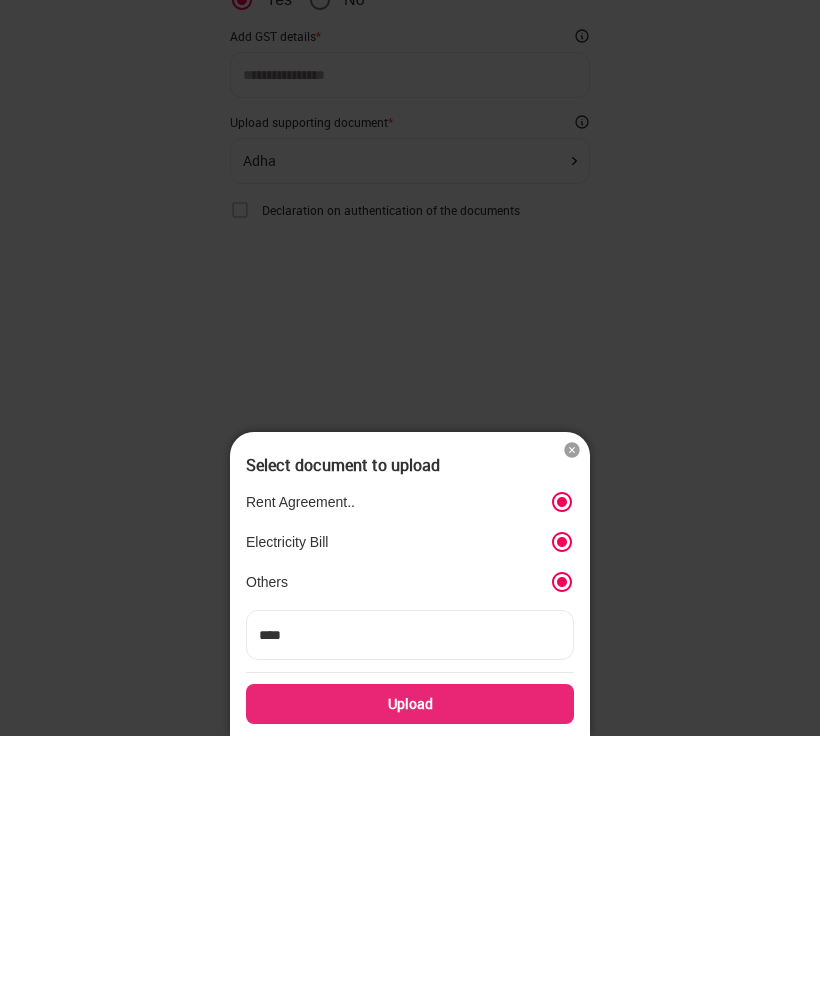type on "*****" 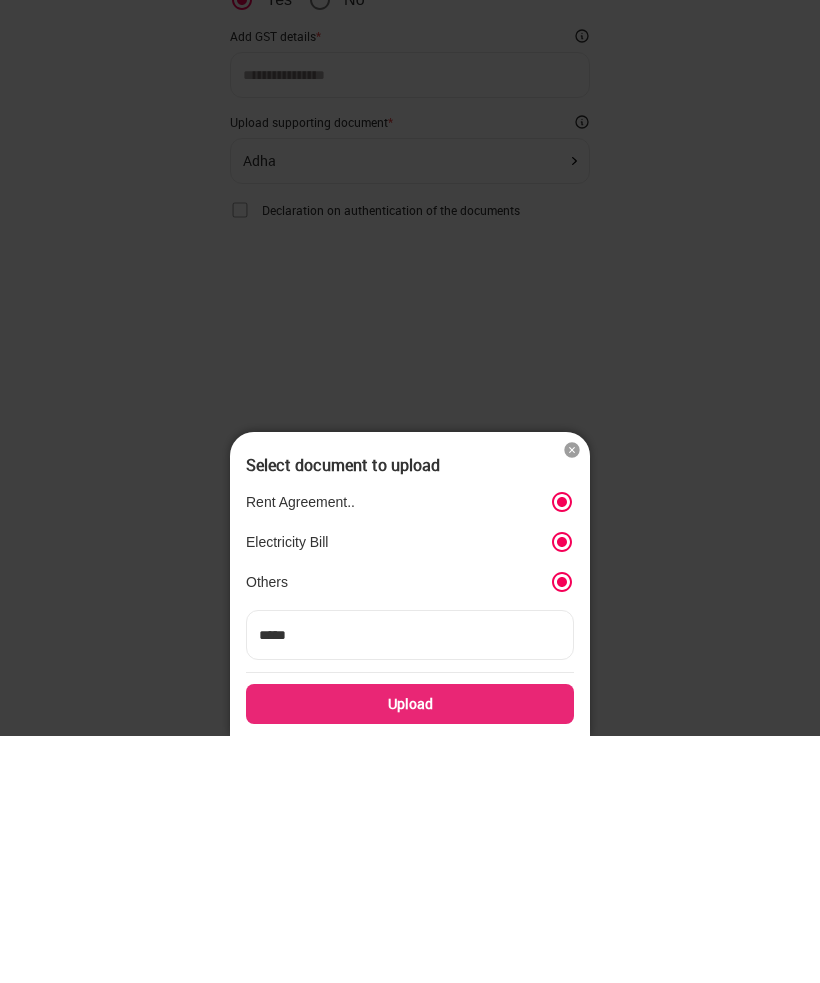 type on "*****" 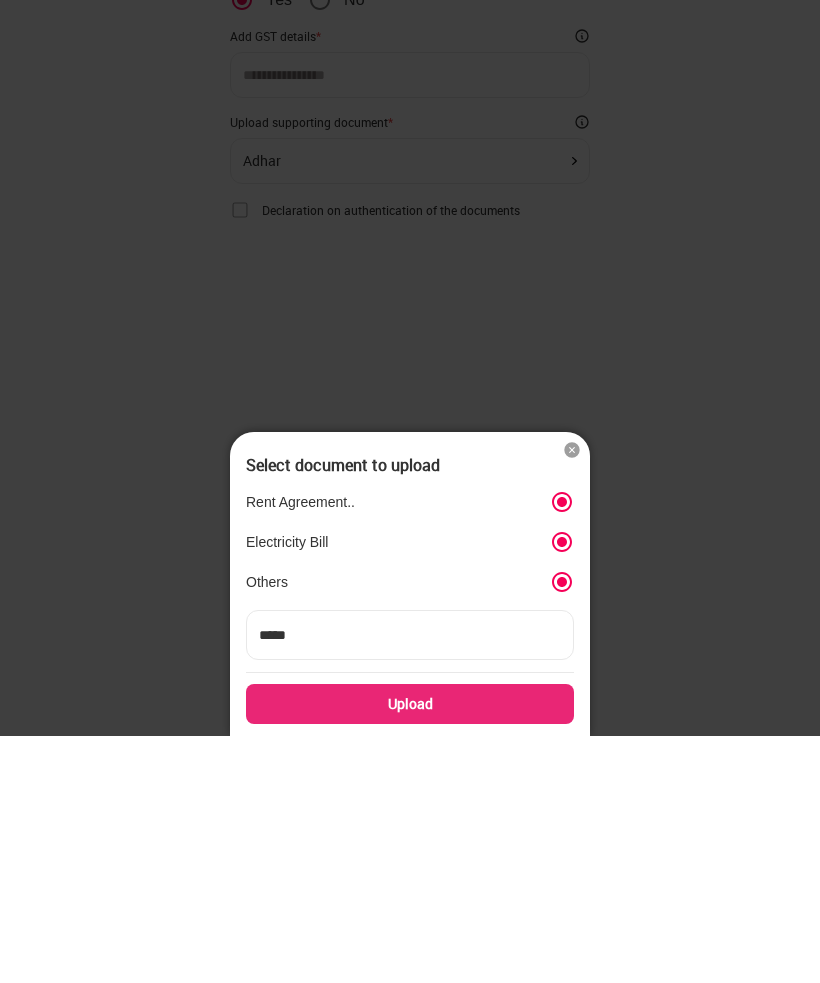 type on "*****" 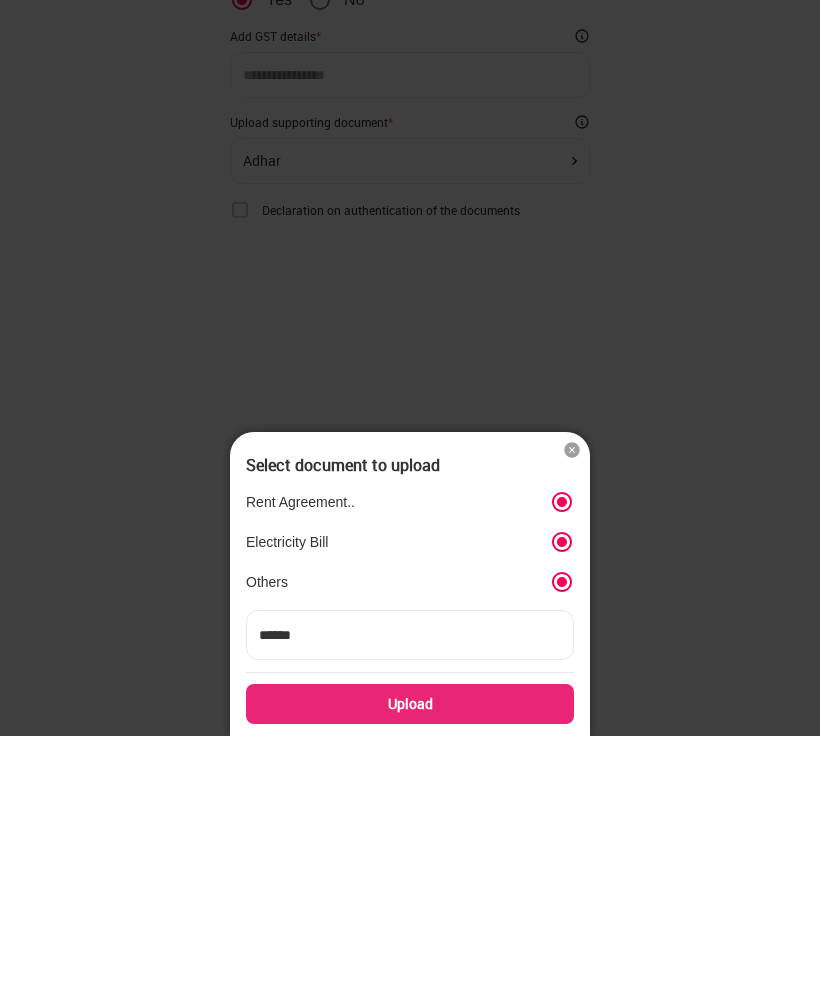 type on "*****" 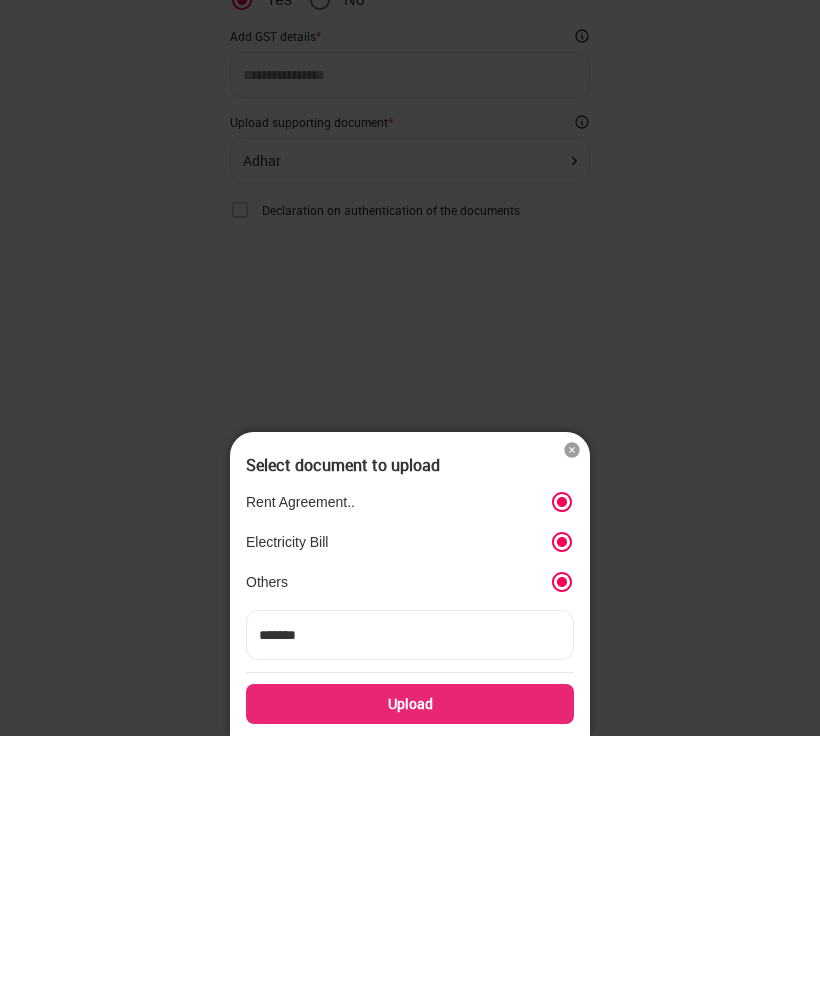 type on "*******" 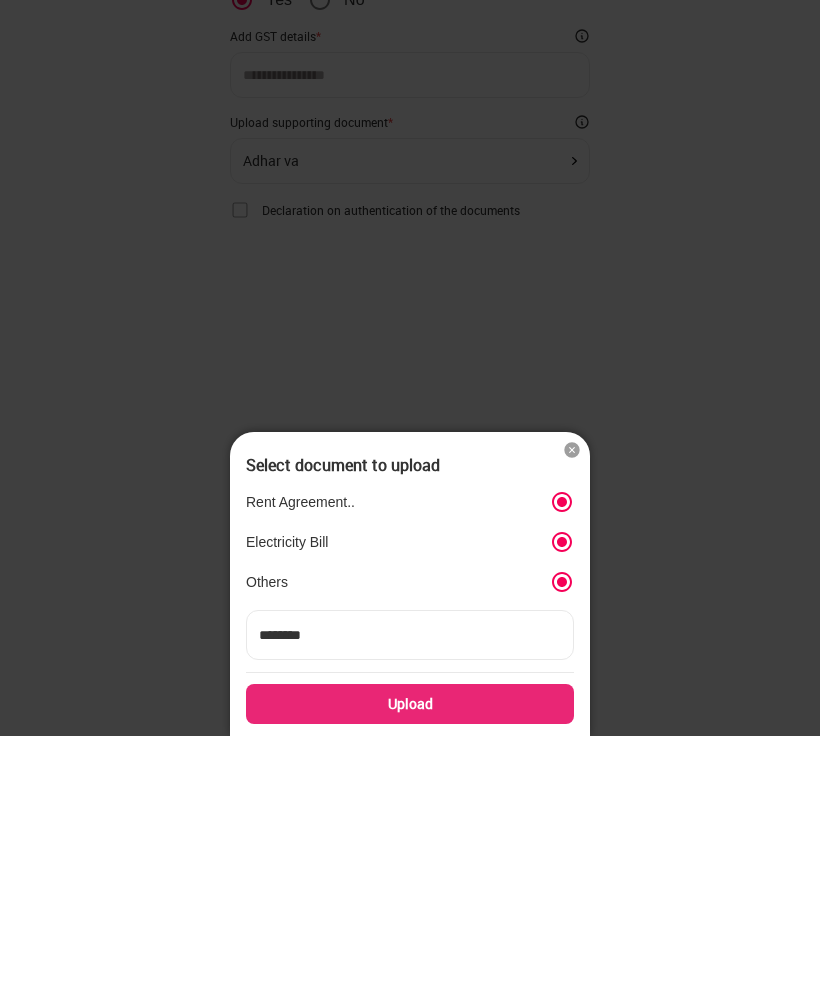 type on "*******" 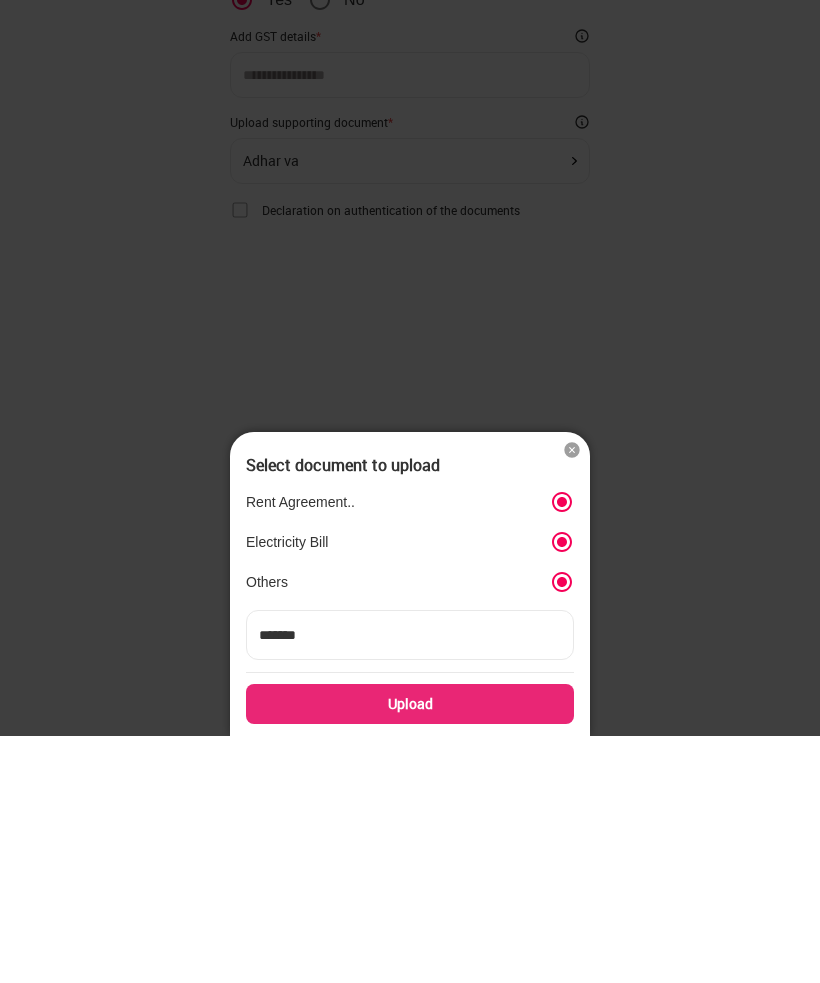 type on "*******" 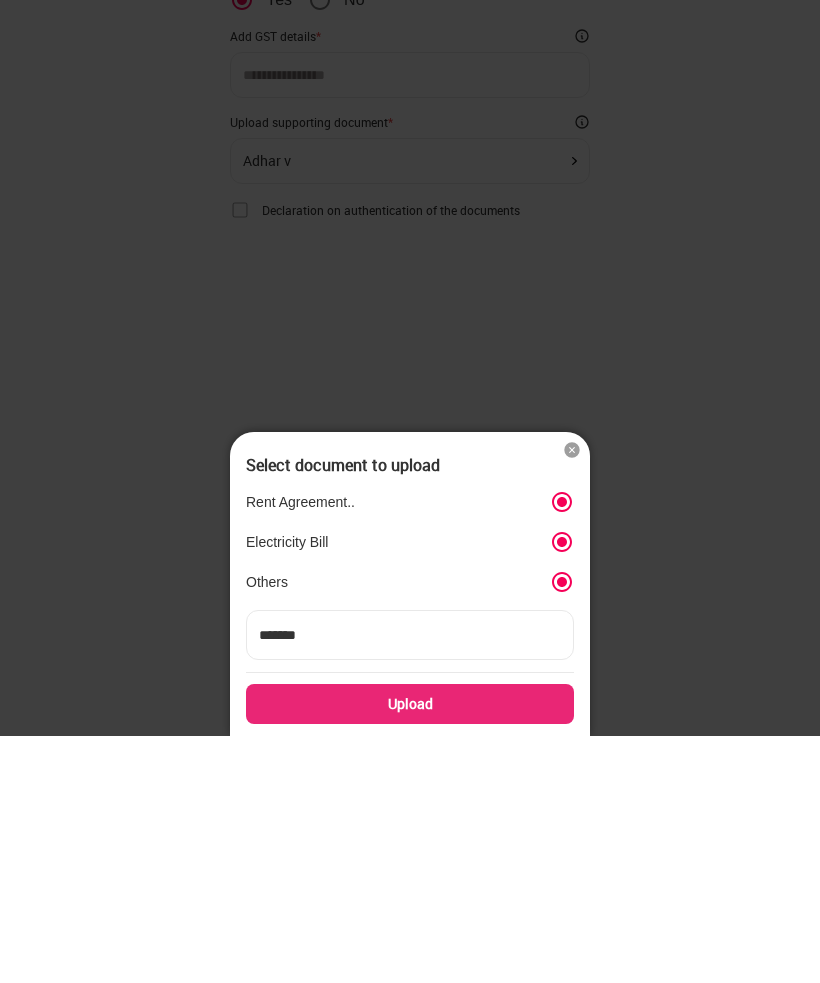 type on "********" 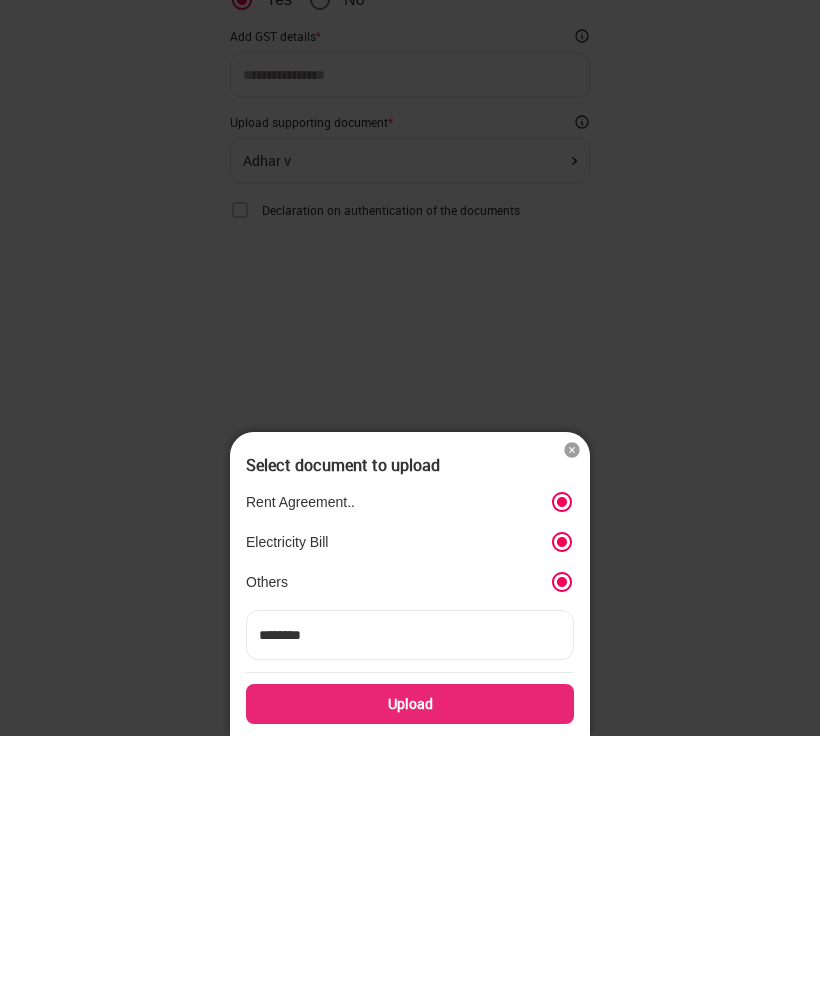 type on "********" 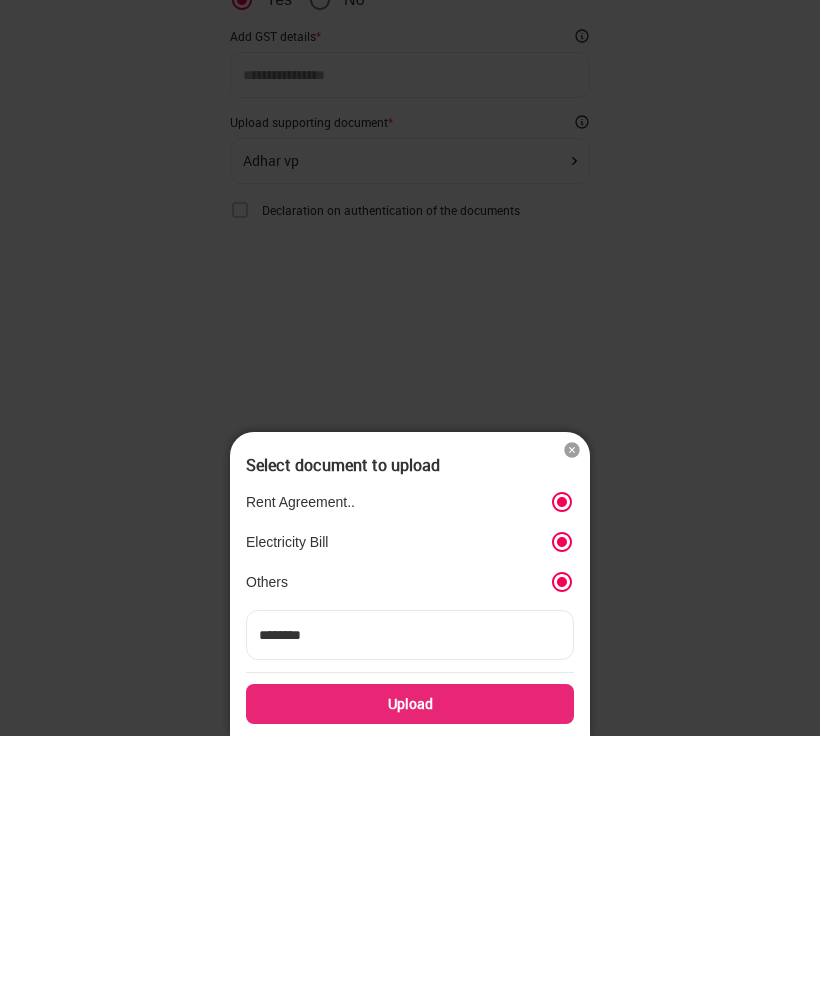 type on "*********" 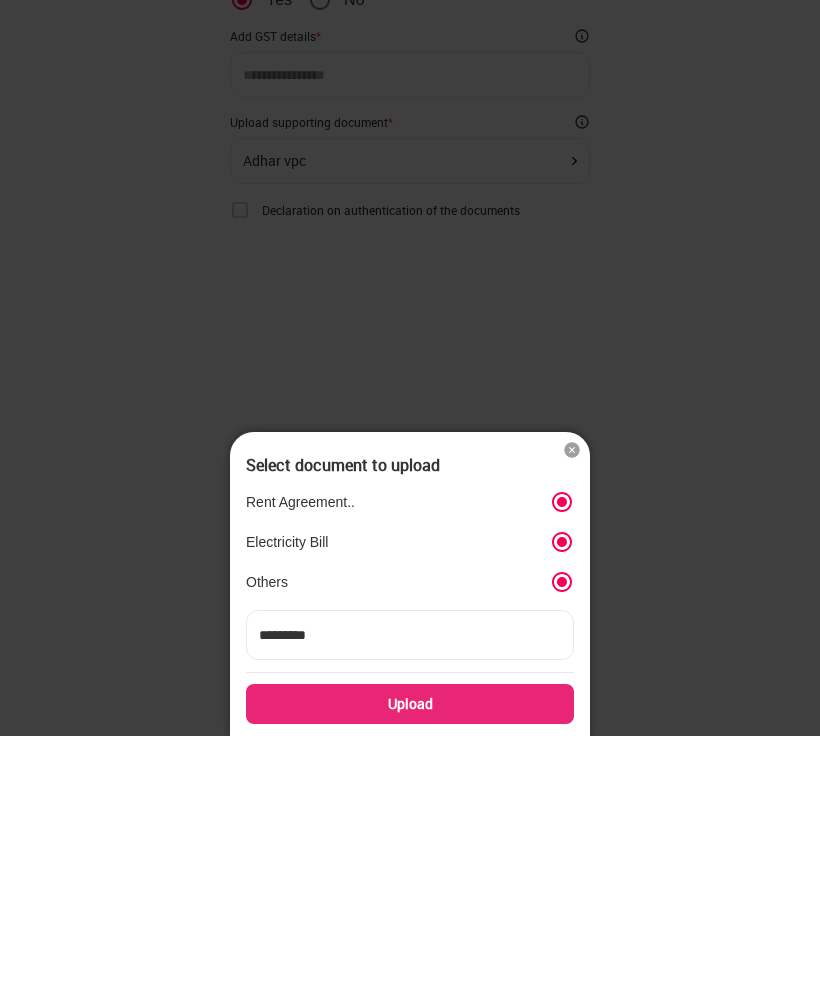 type on "*********" 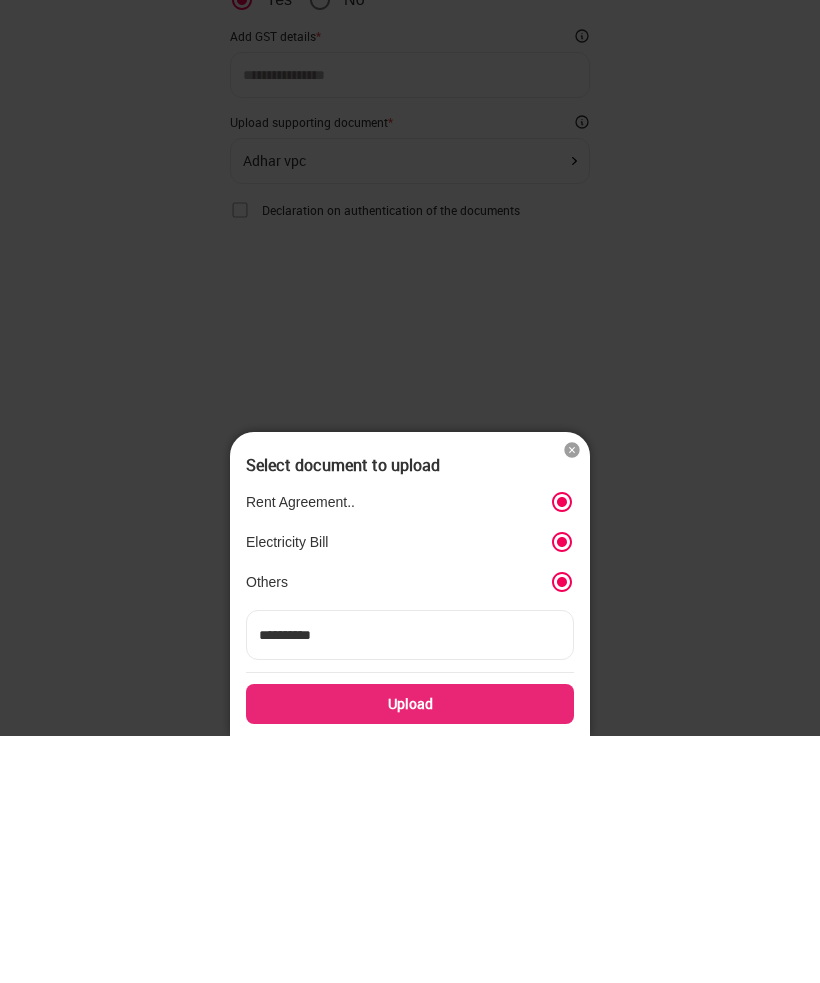 type on "**********" 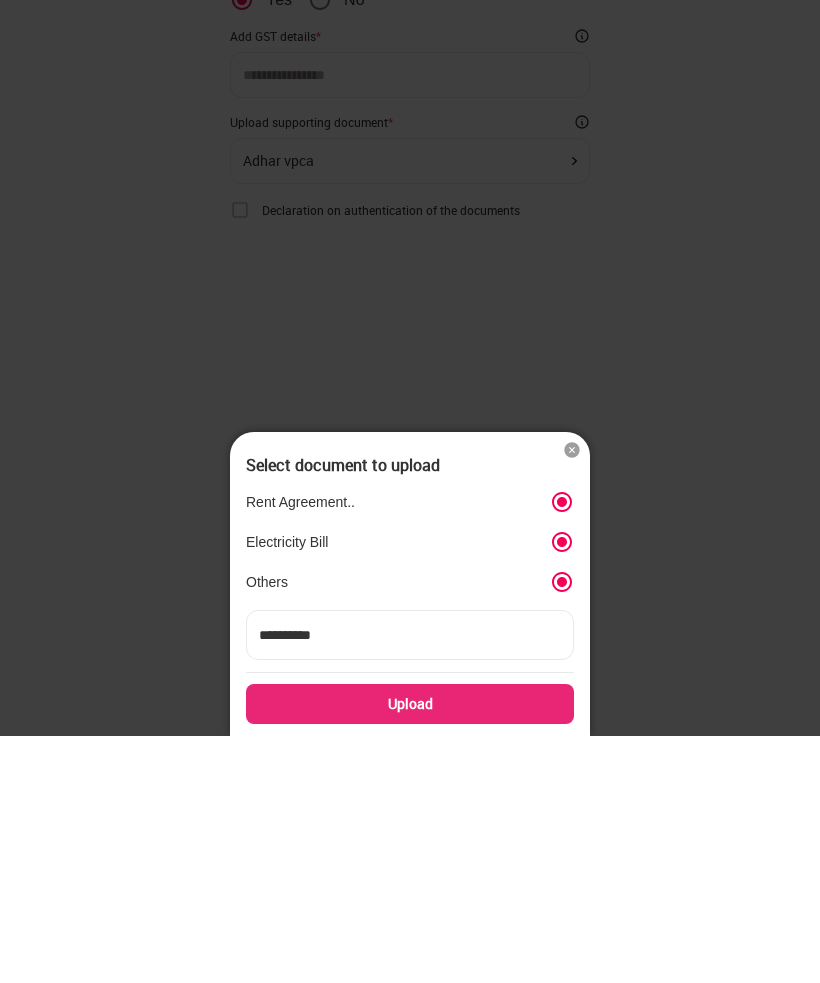 type on "**********" 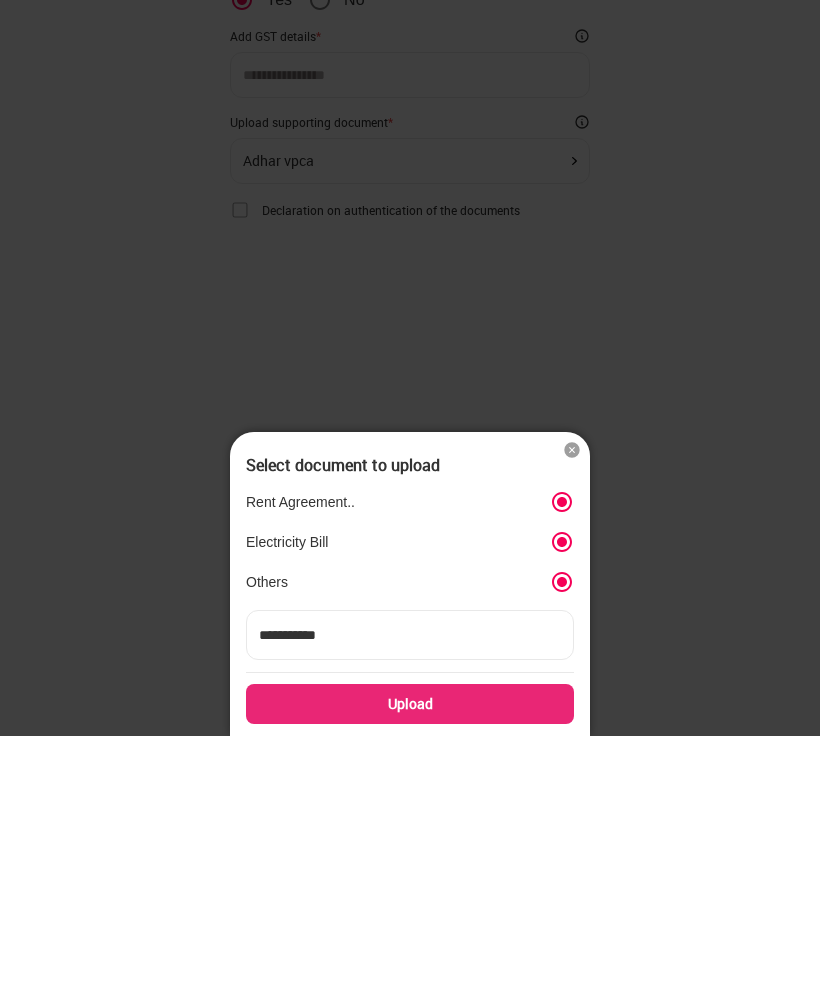 type on "**********" 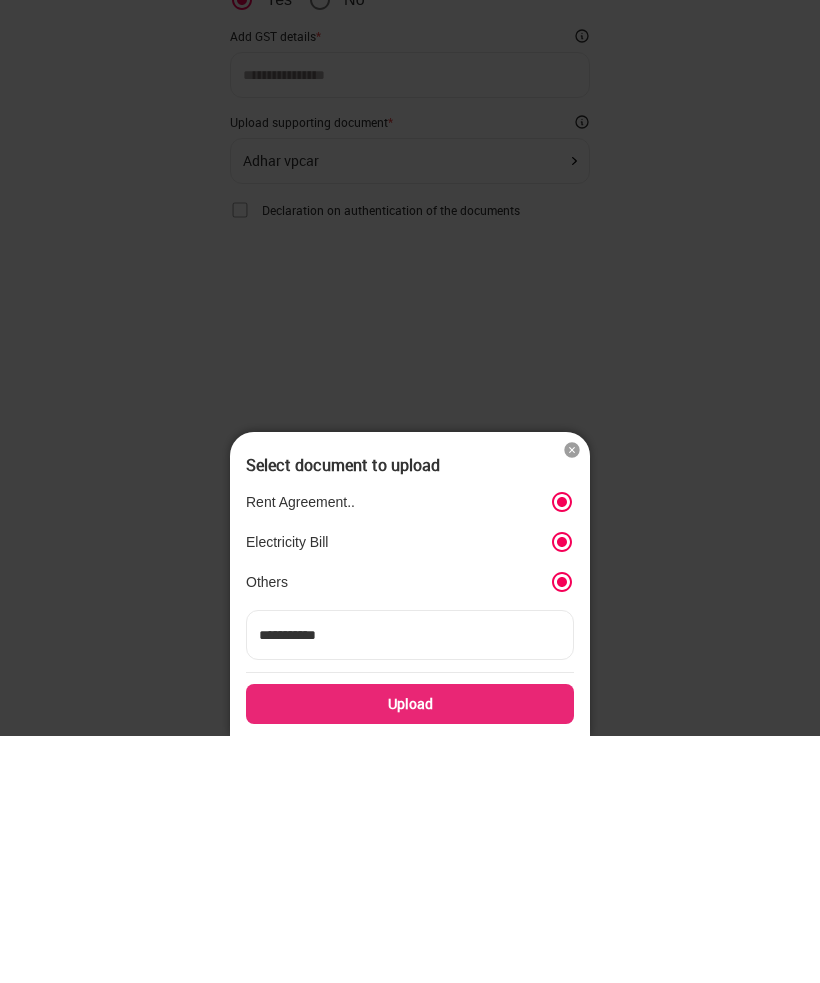 type on "**********" 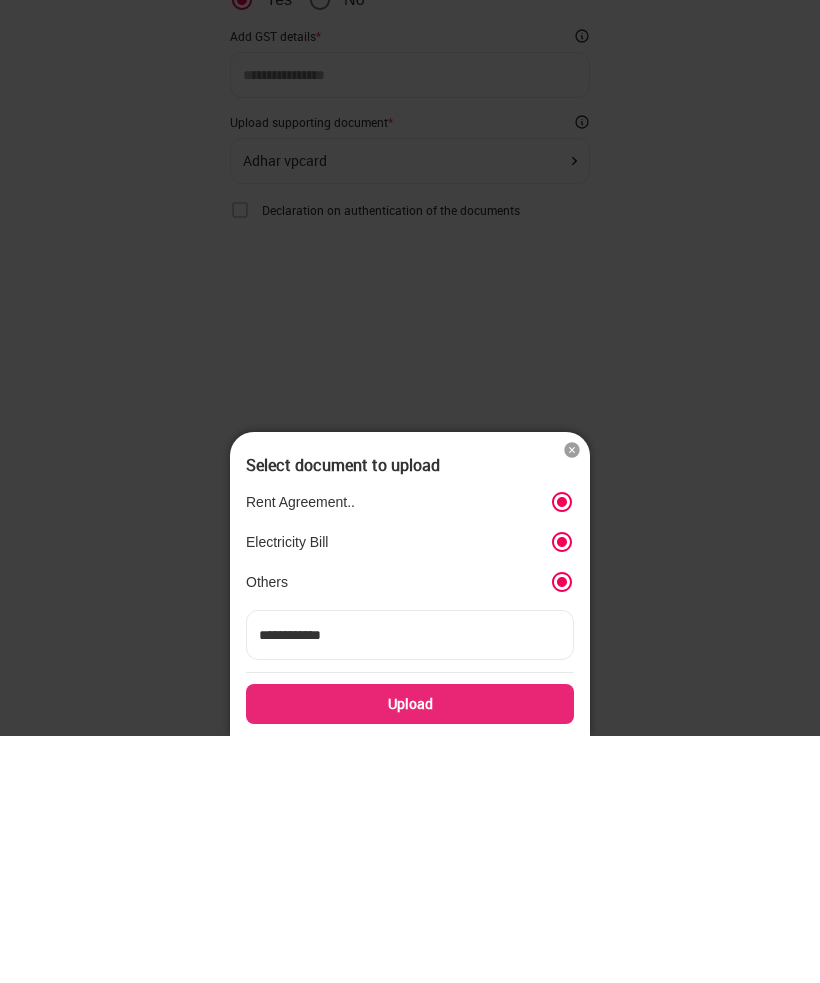 type on "**********" 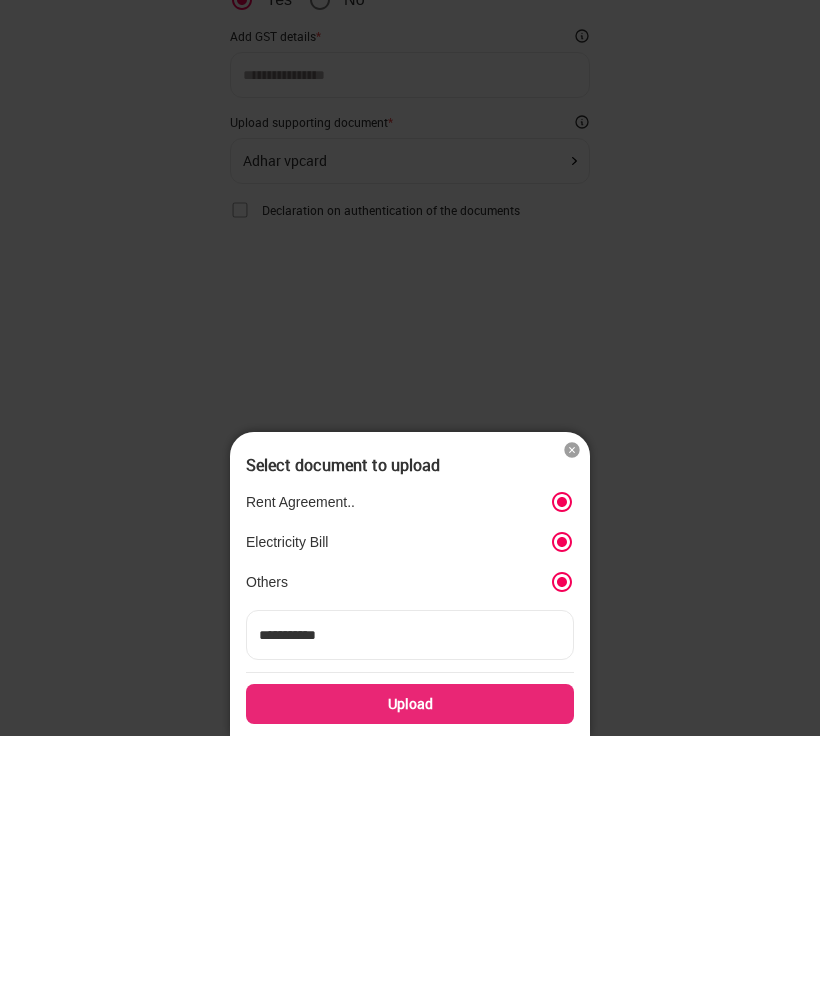 type on "**********" 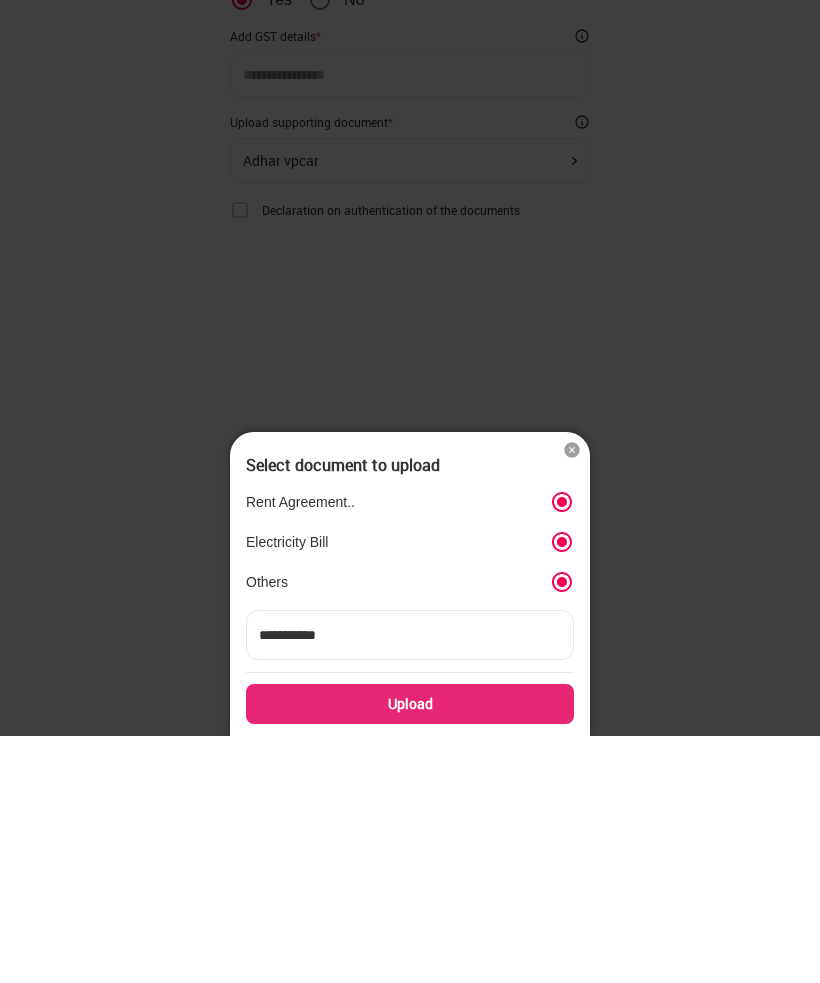 type on "**********" 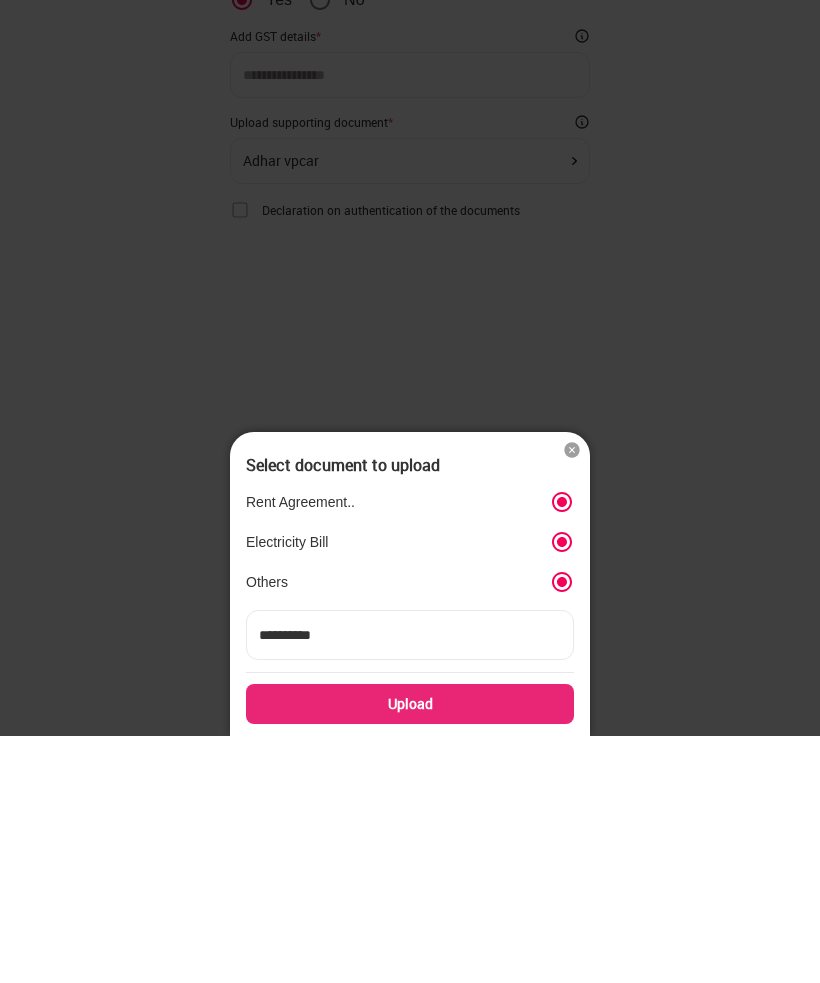 type on "**********" 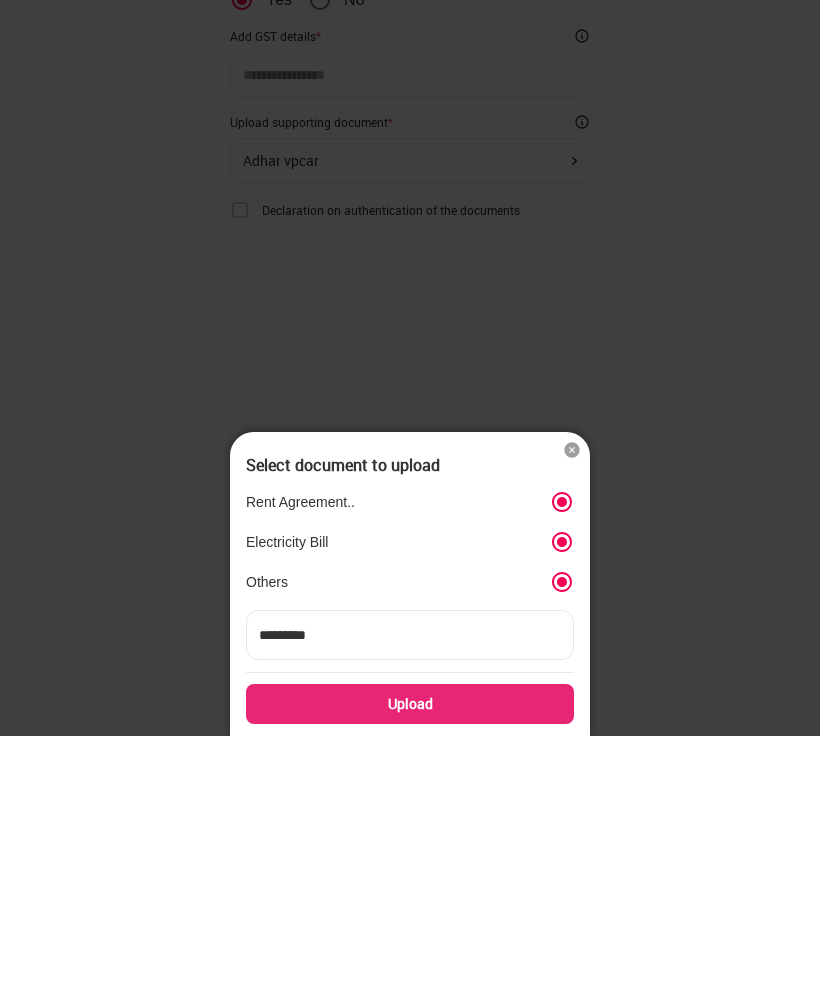 type on "*********" 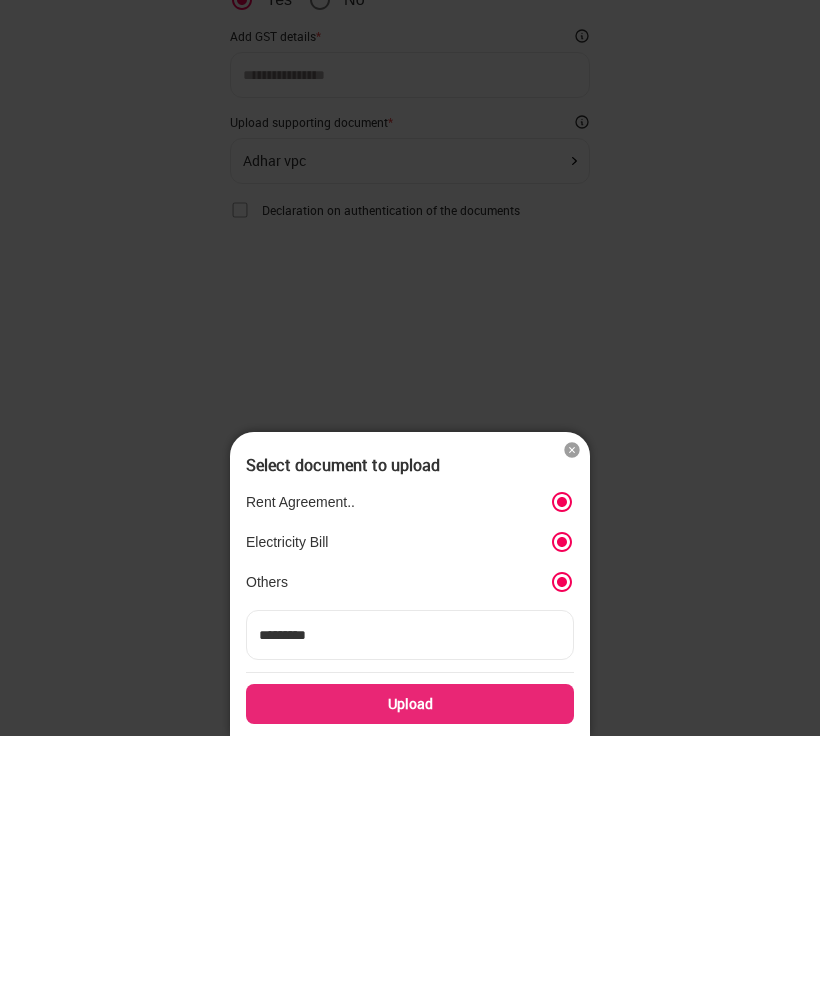 type on "********" 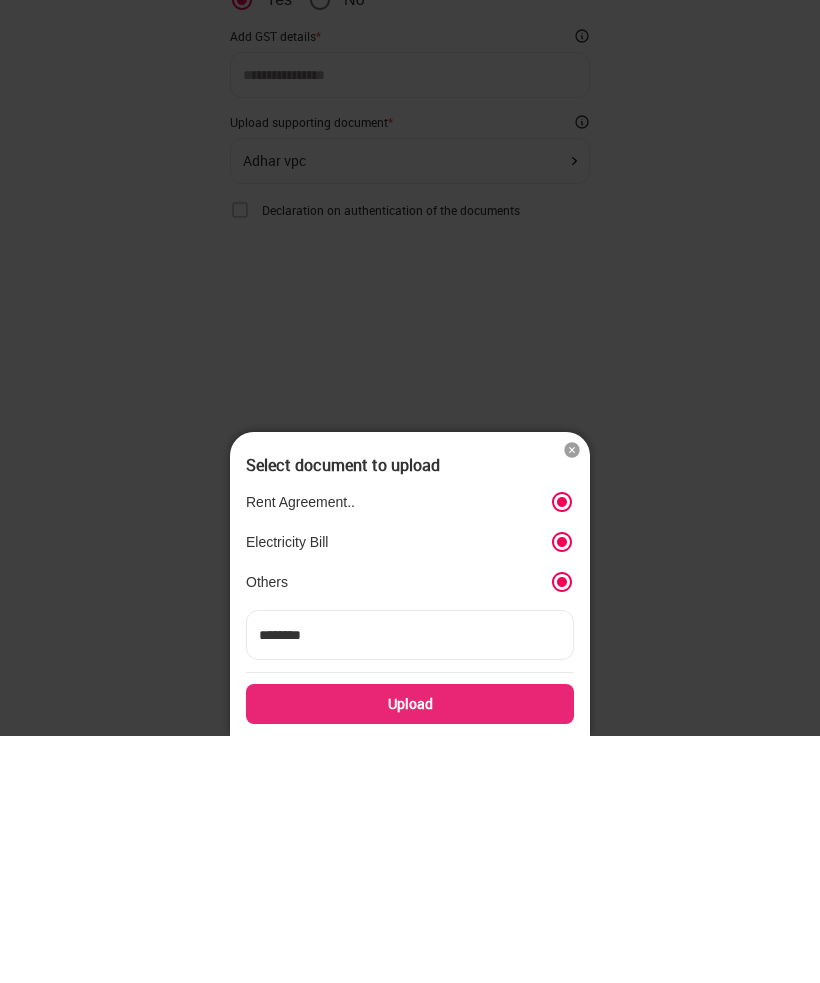 type on "********" 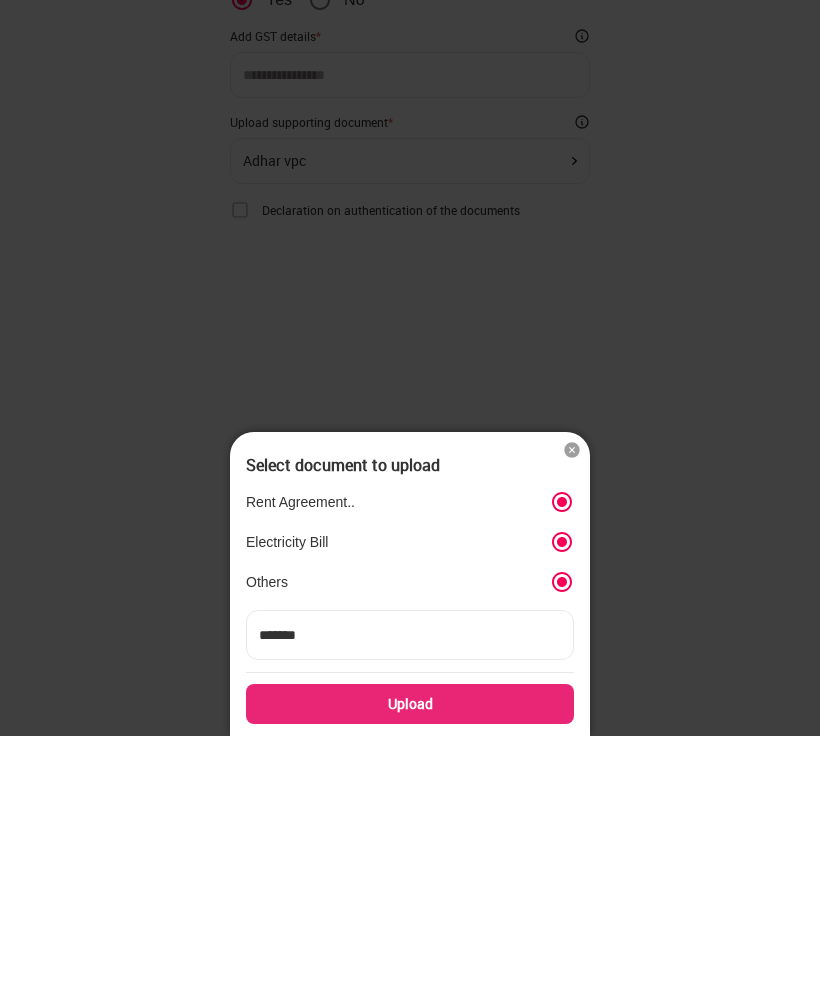 type on "*******" 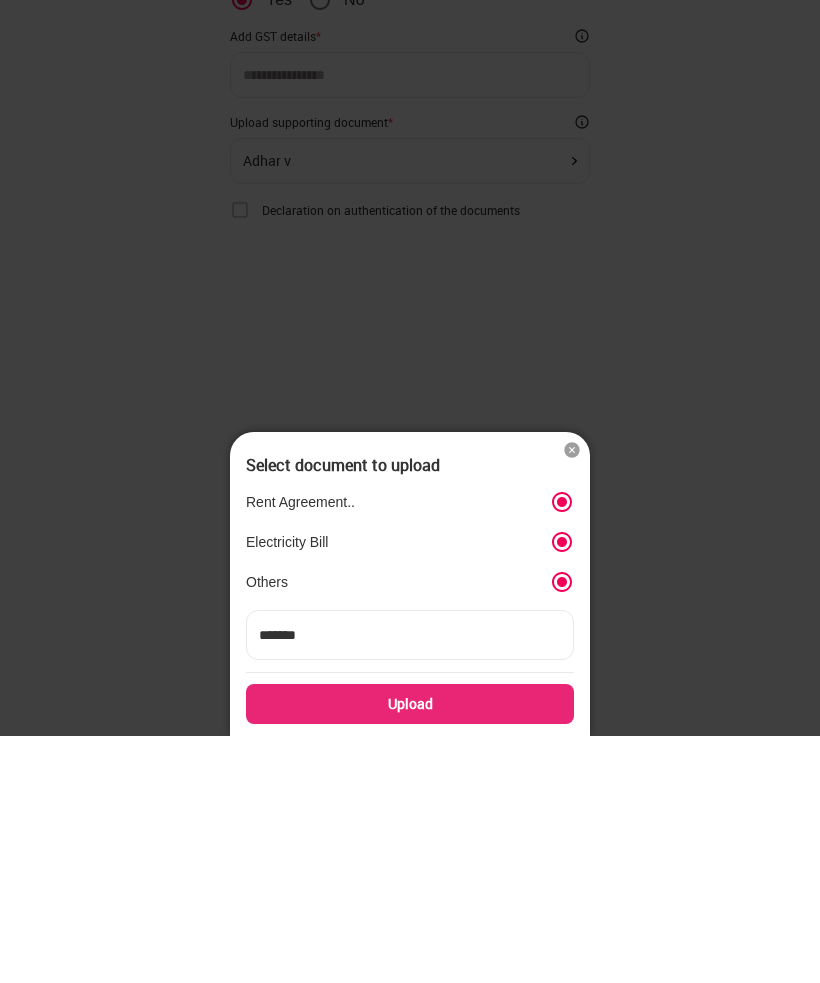 type on "*****" 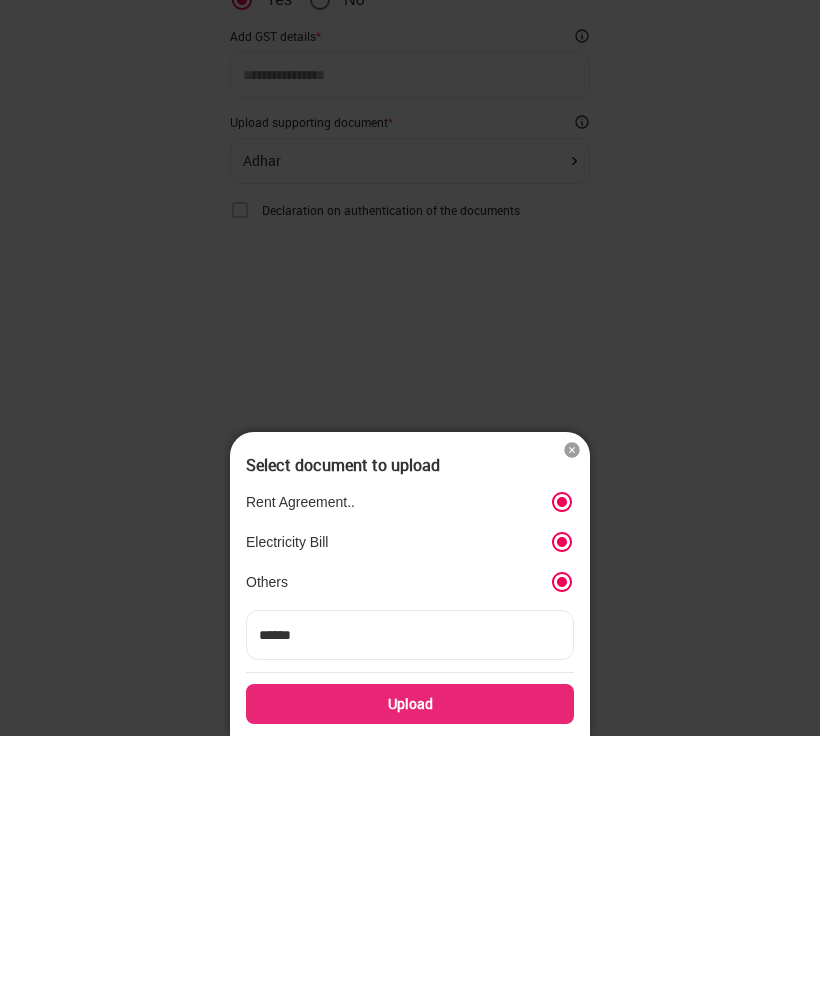 type on "*******" 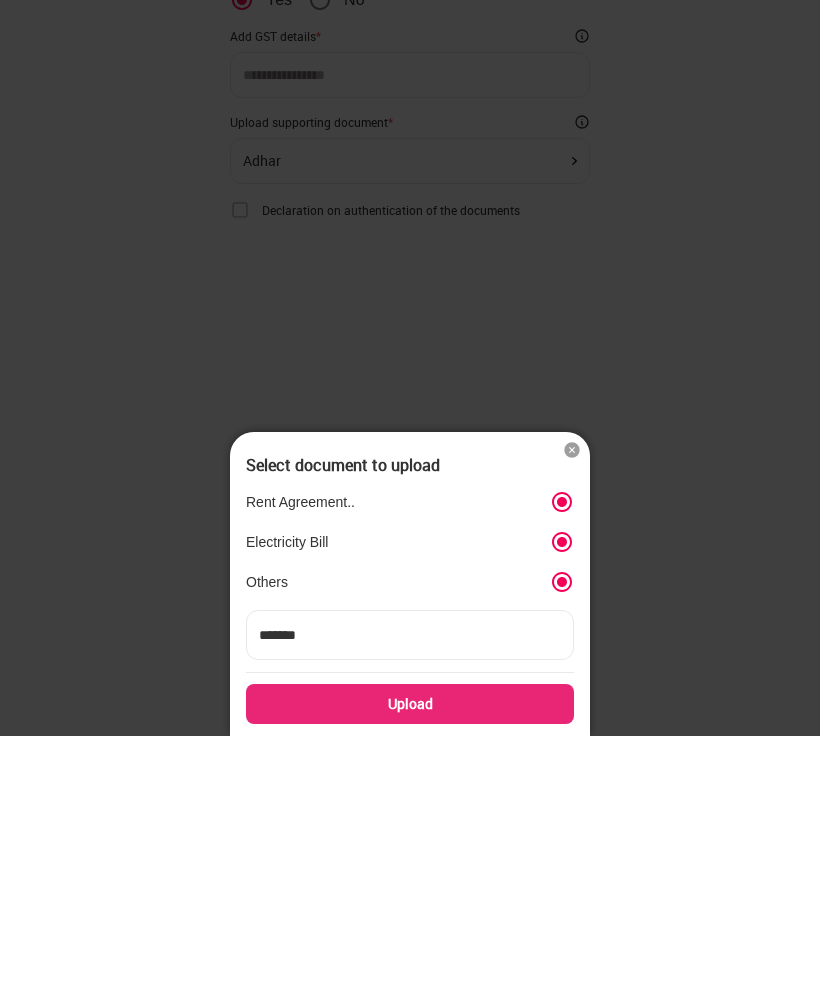 type on "********" 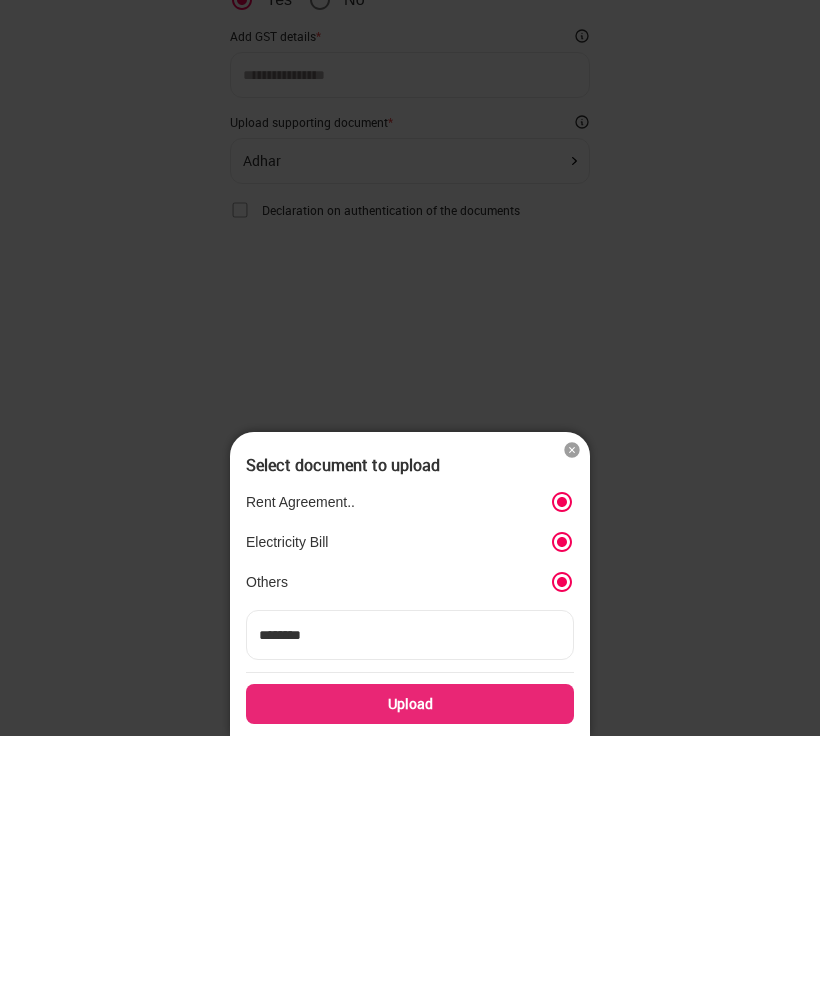 type on "********" 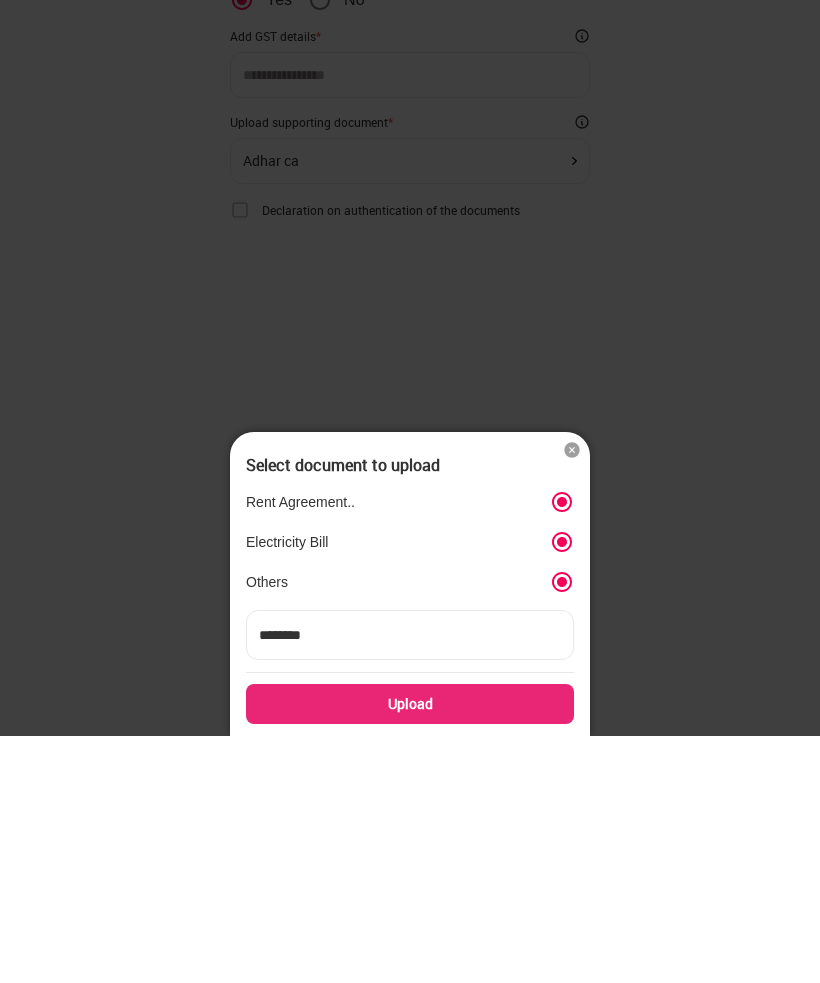 type on "*********" 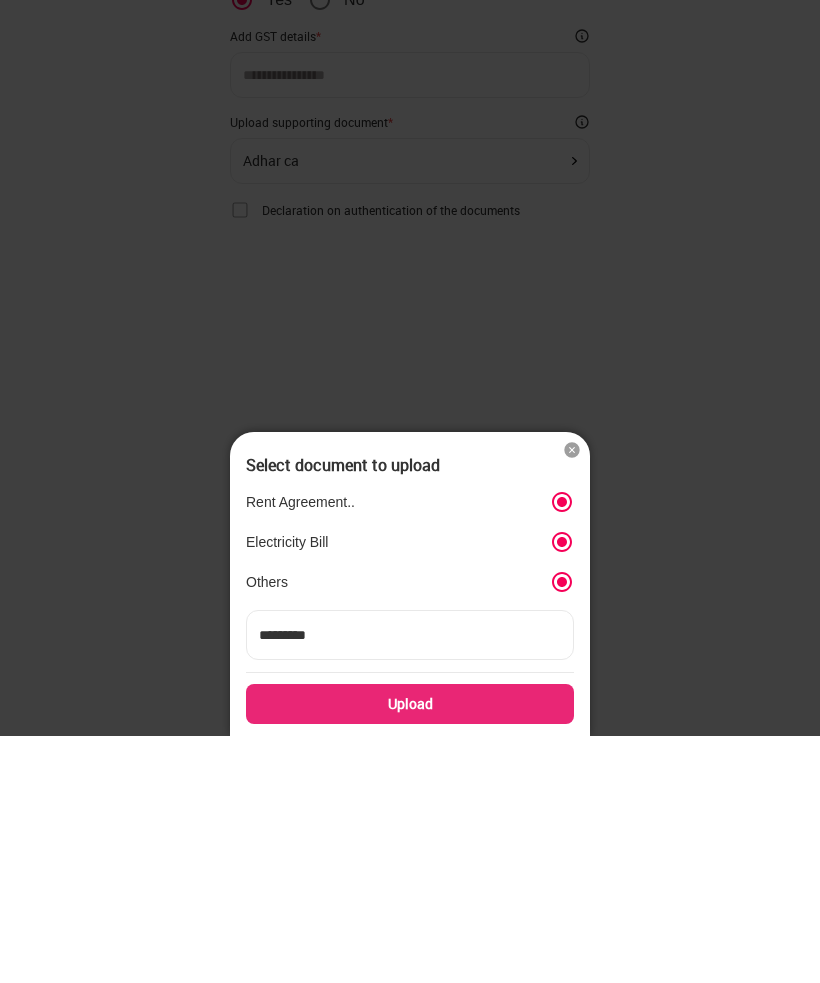 type on "*********" 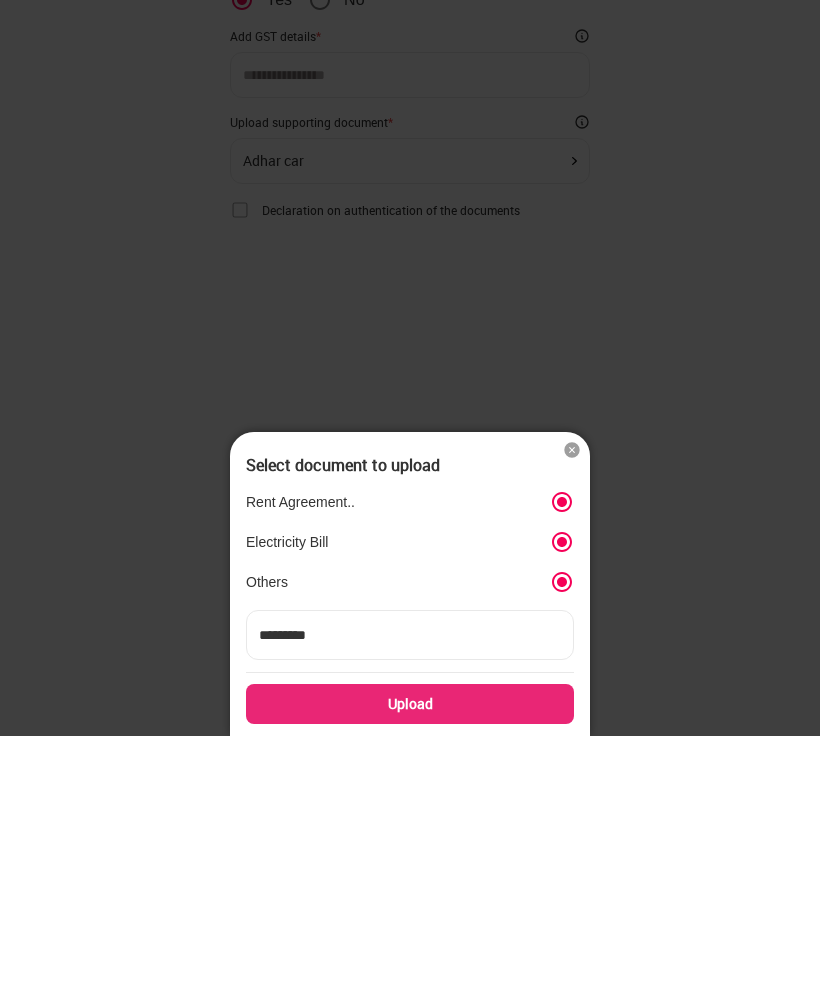 type on "**********" 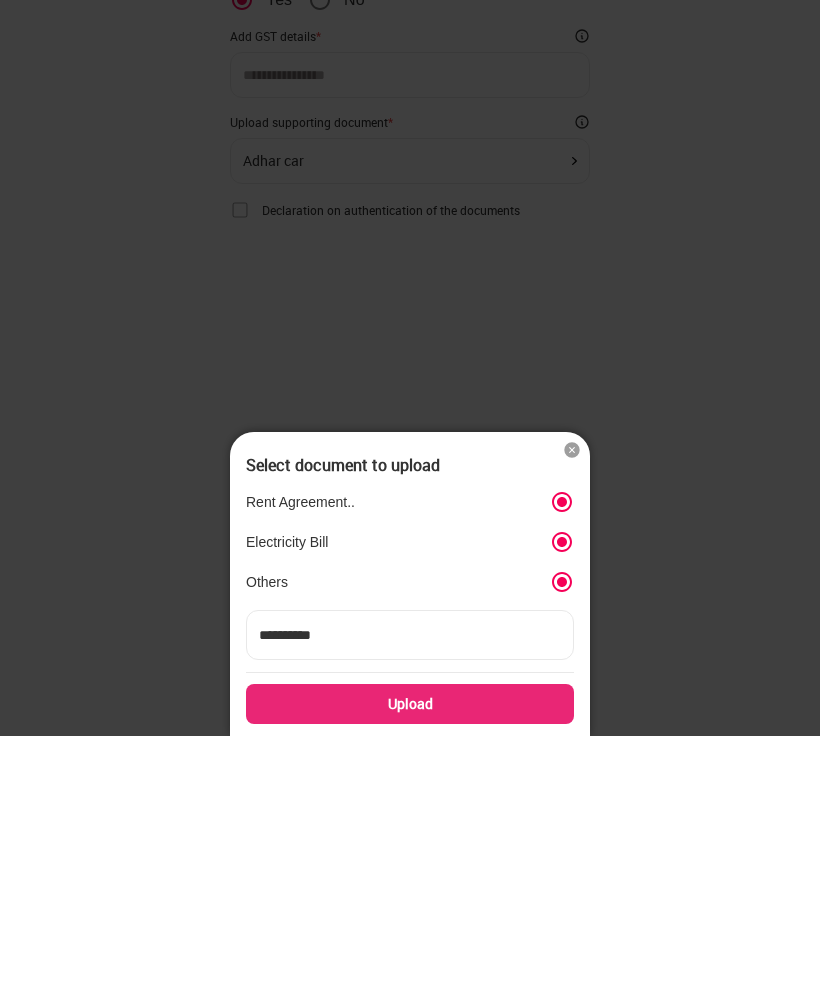 type on "**********" 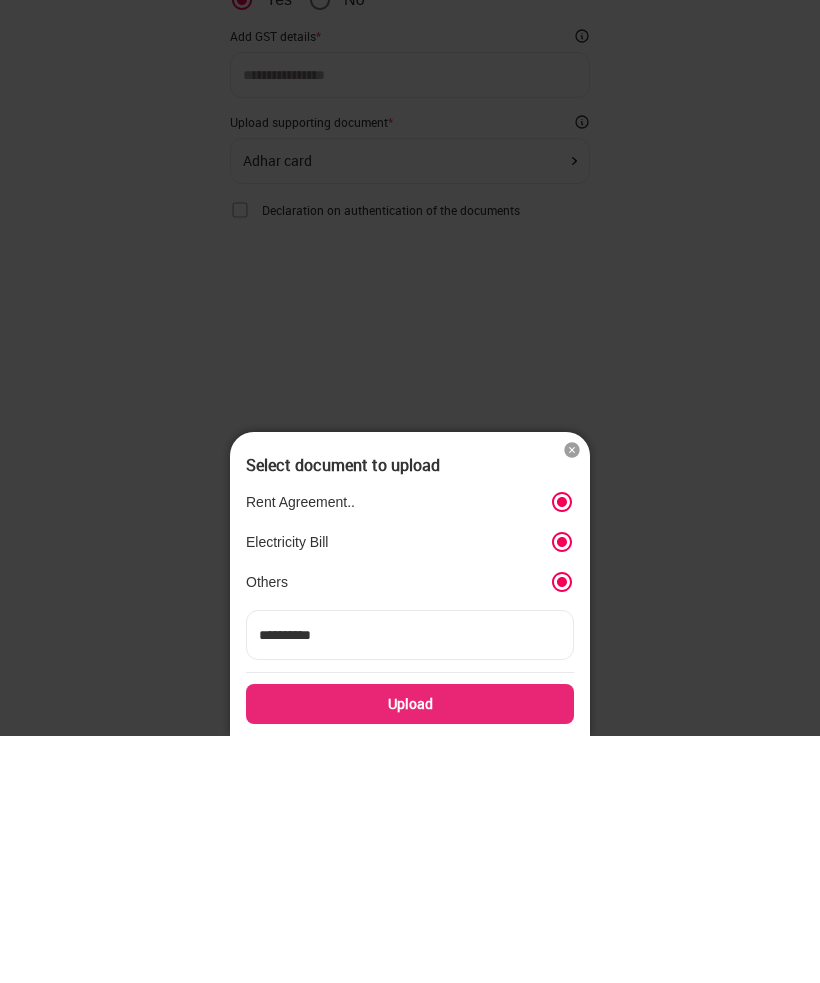 type on "**********" 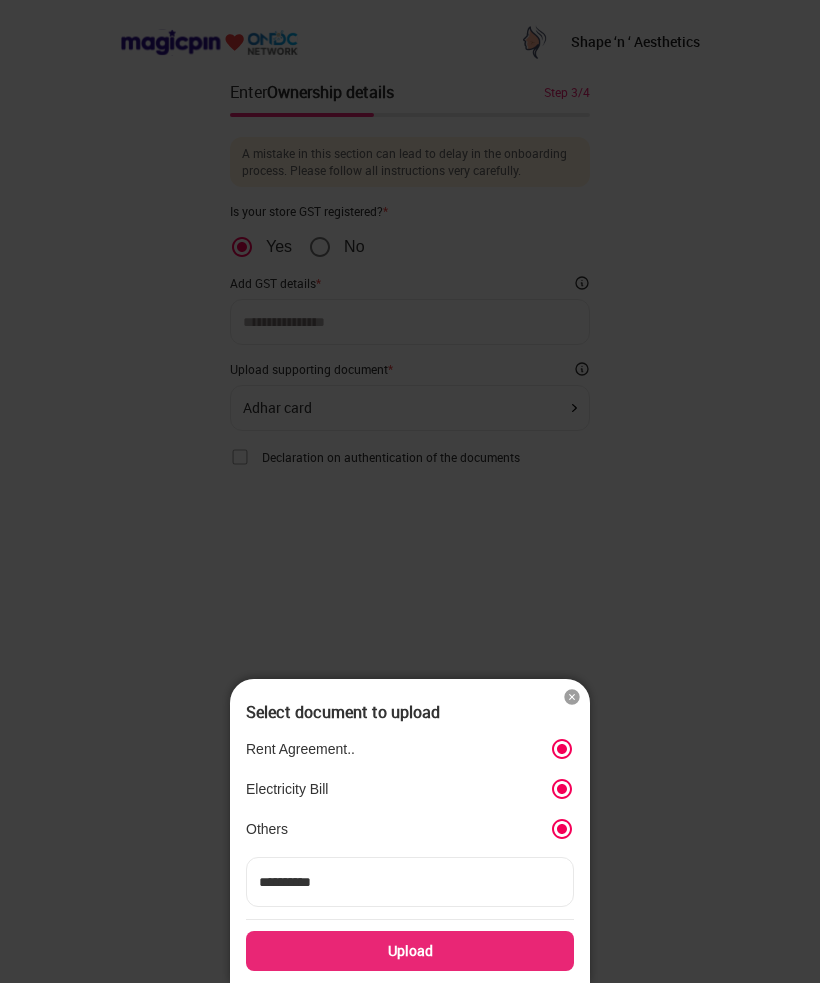 click on "Upload" at bounding box center (410, 951) 